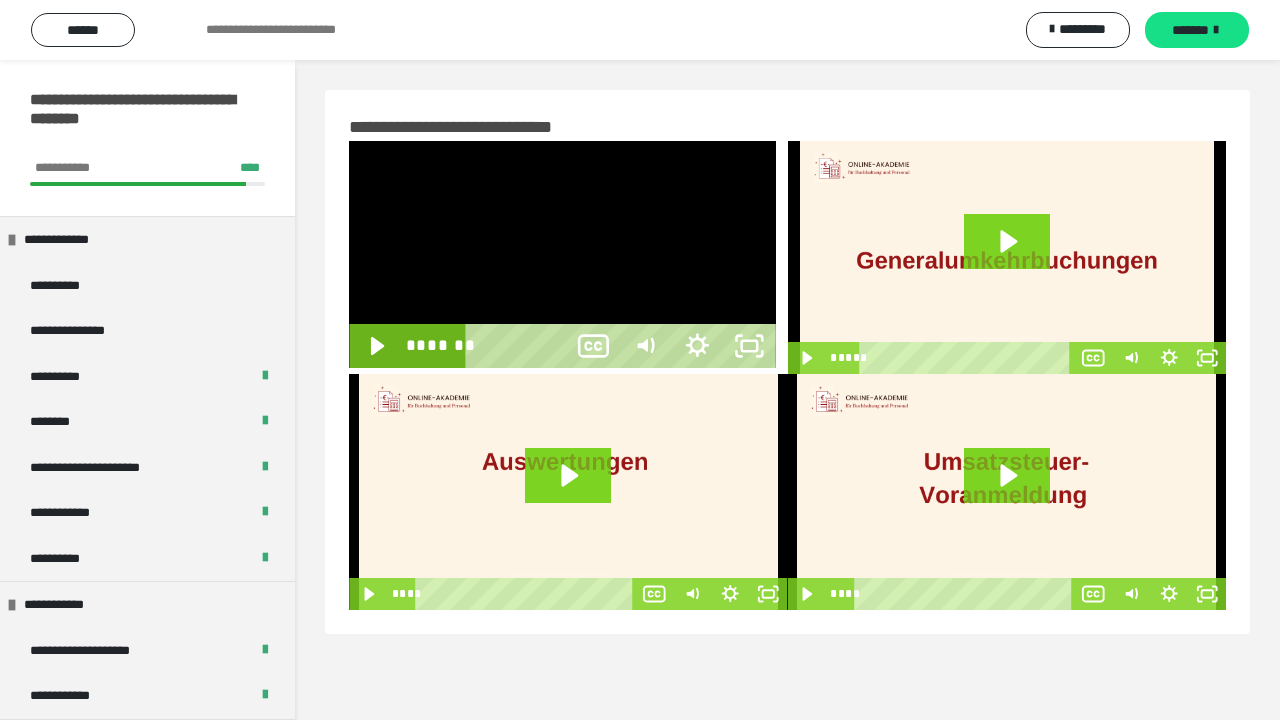 scroll, scrollTop: 0, scrollLeft: 0, axis: both 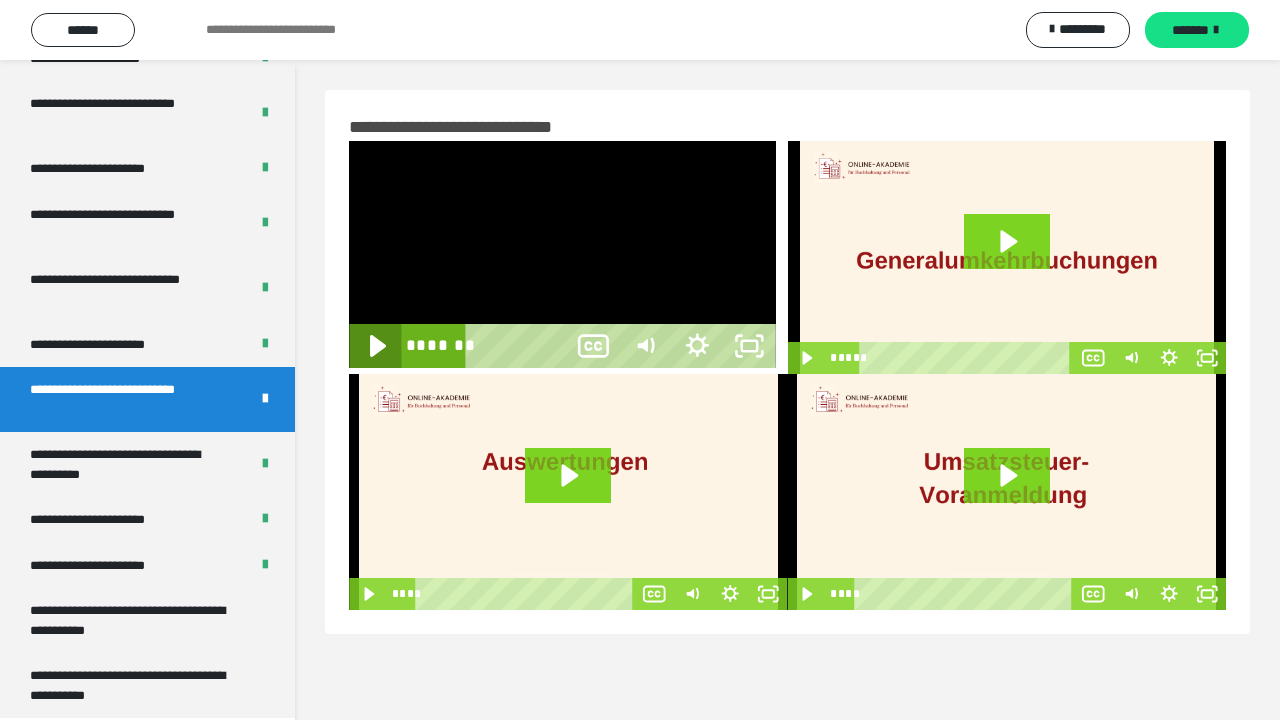 click 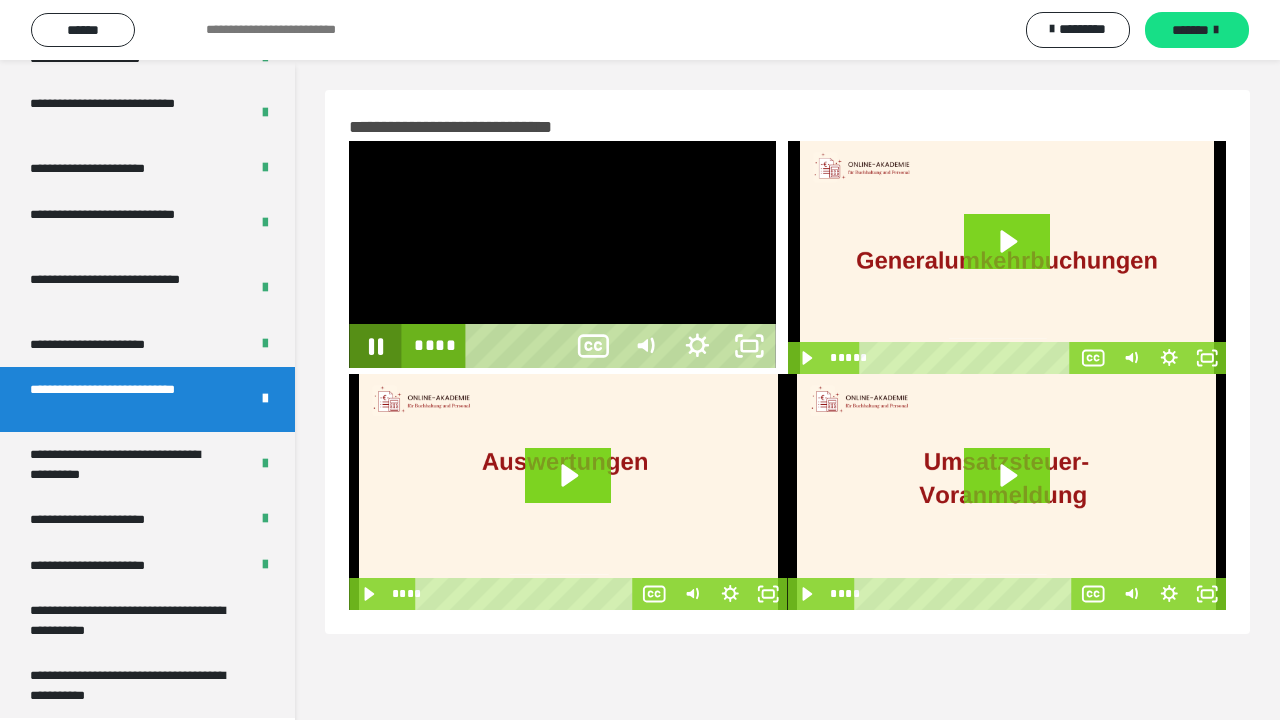 click 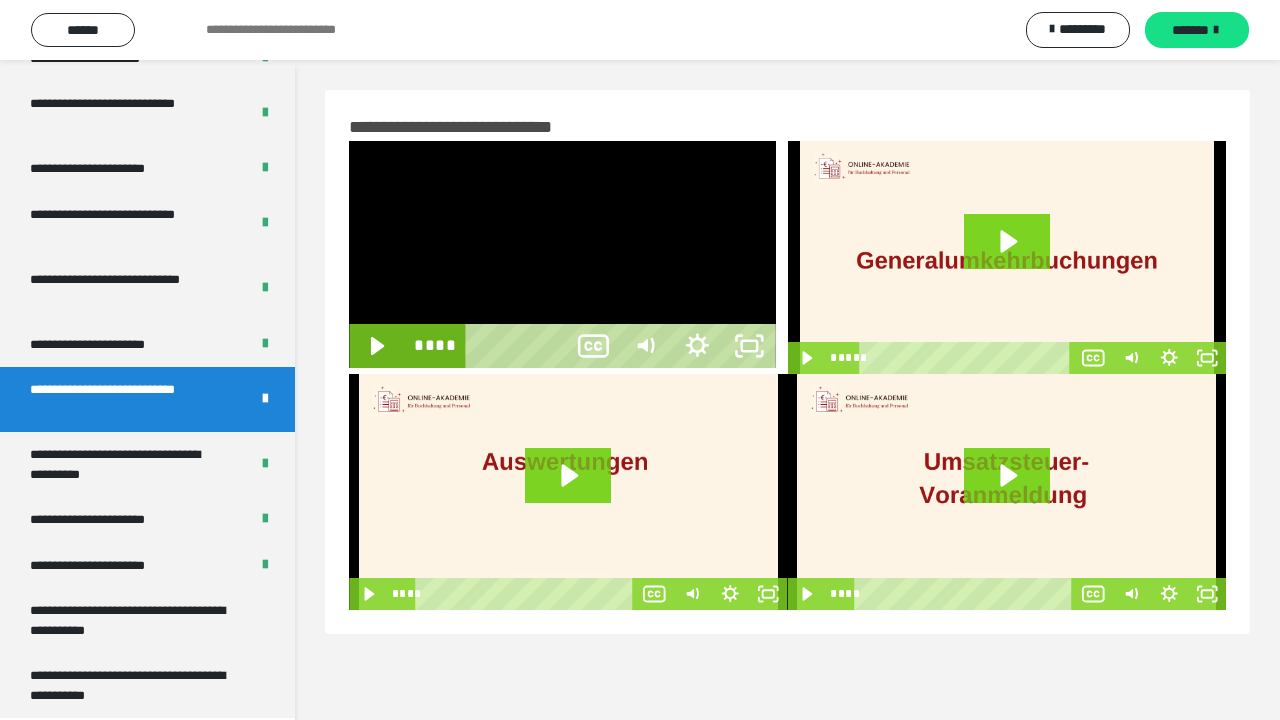 click at bounding box center (562, 254) 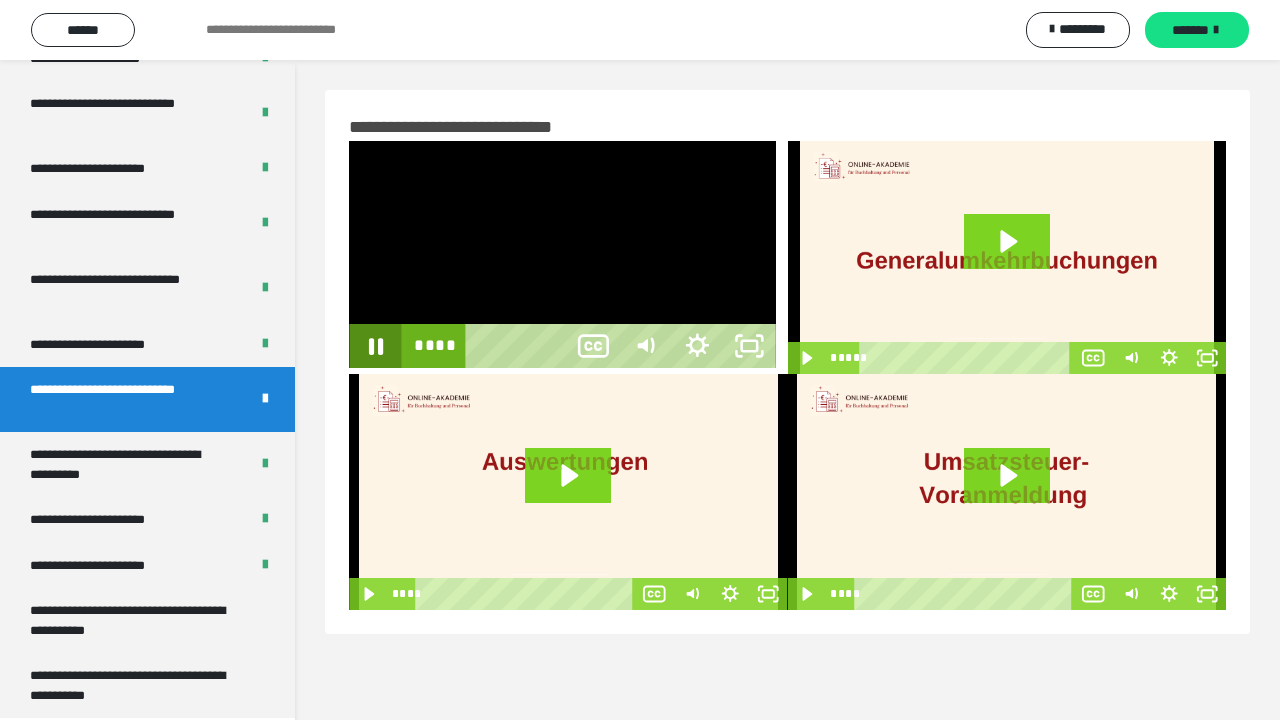 click 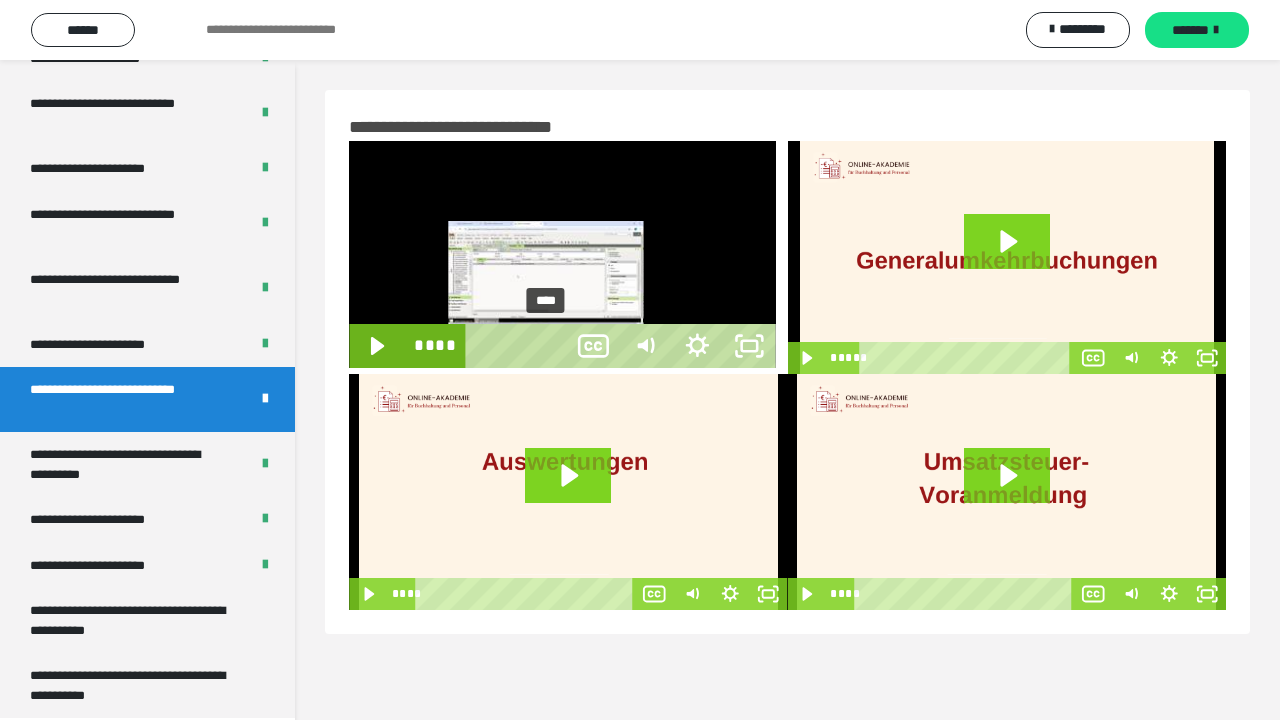 click on "****" at bounding box center [518, 346] 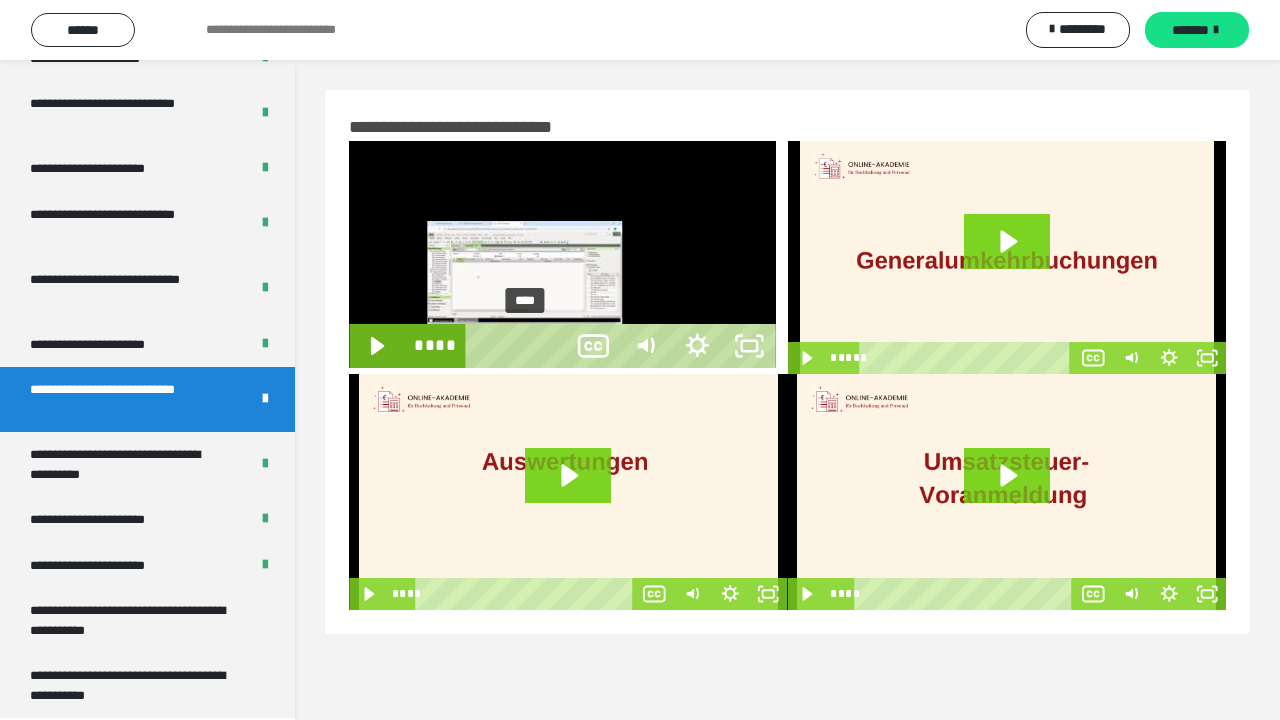 click on "****" at bounding box center (518, 346) 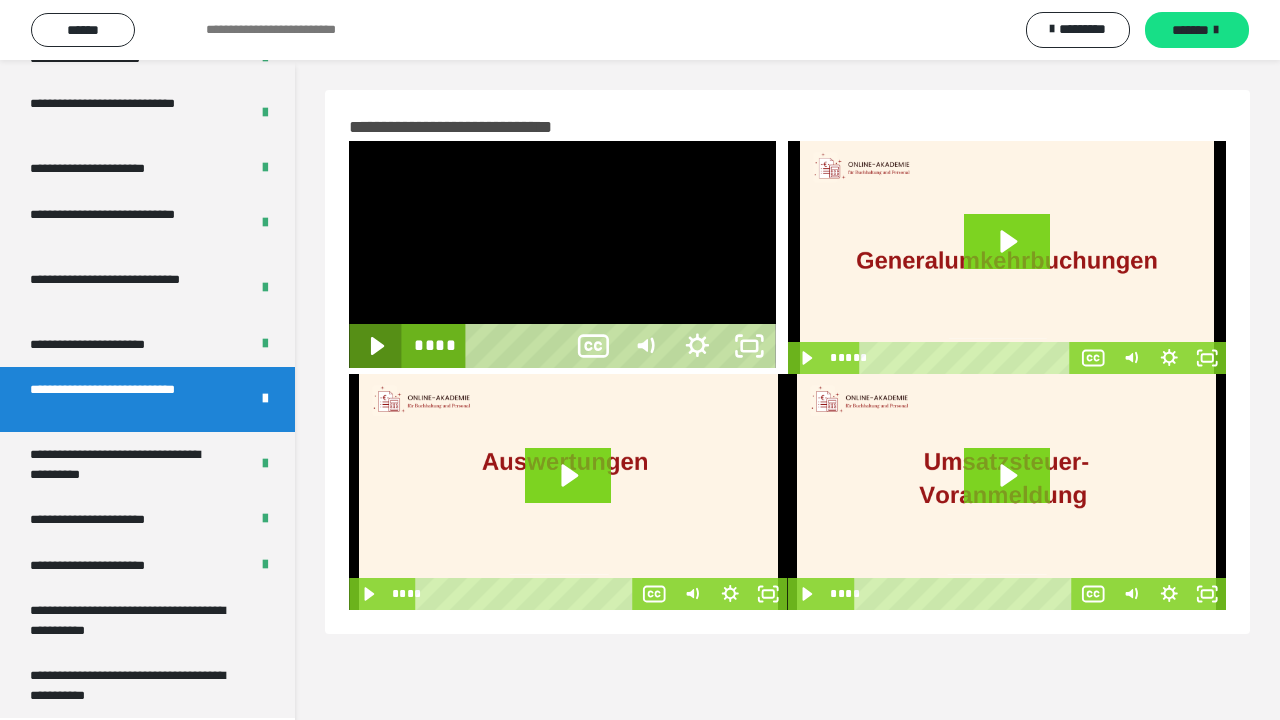 click 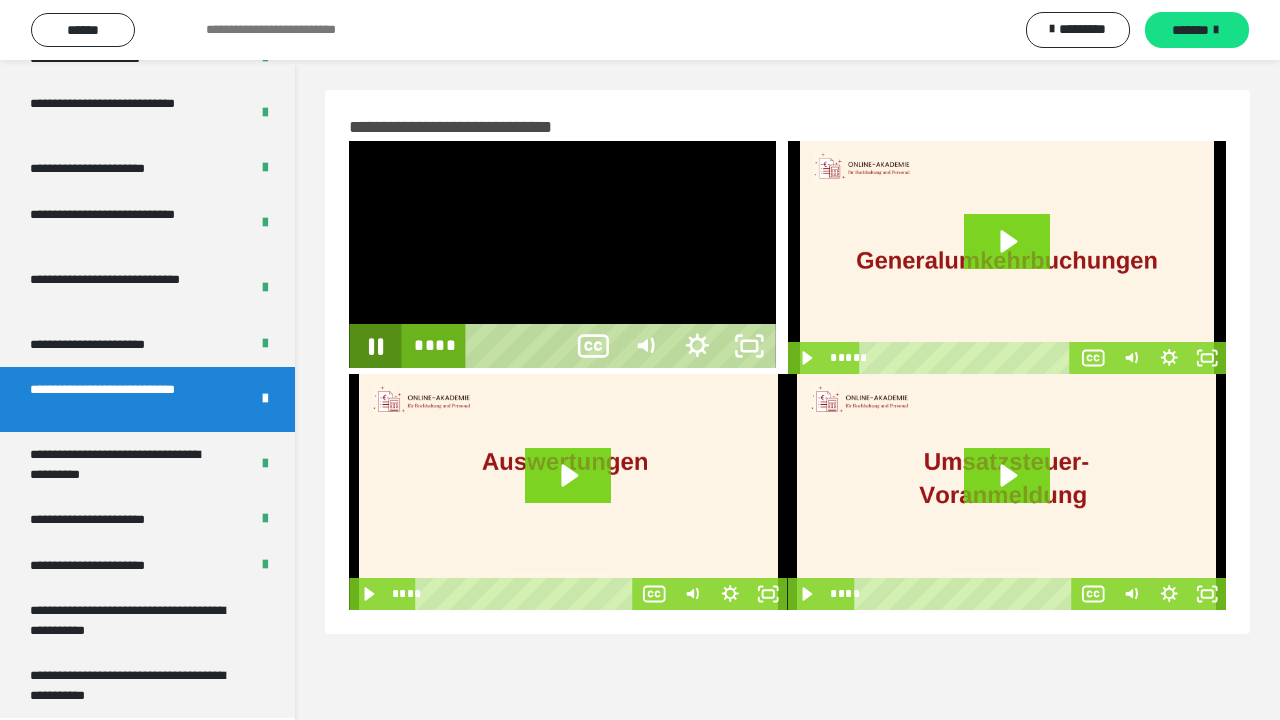 click 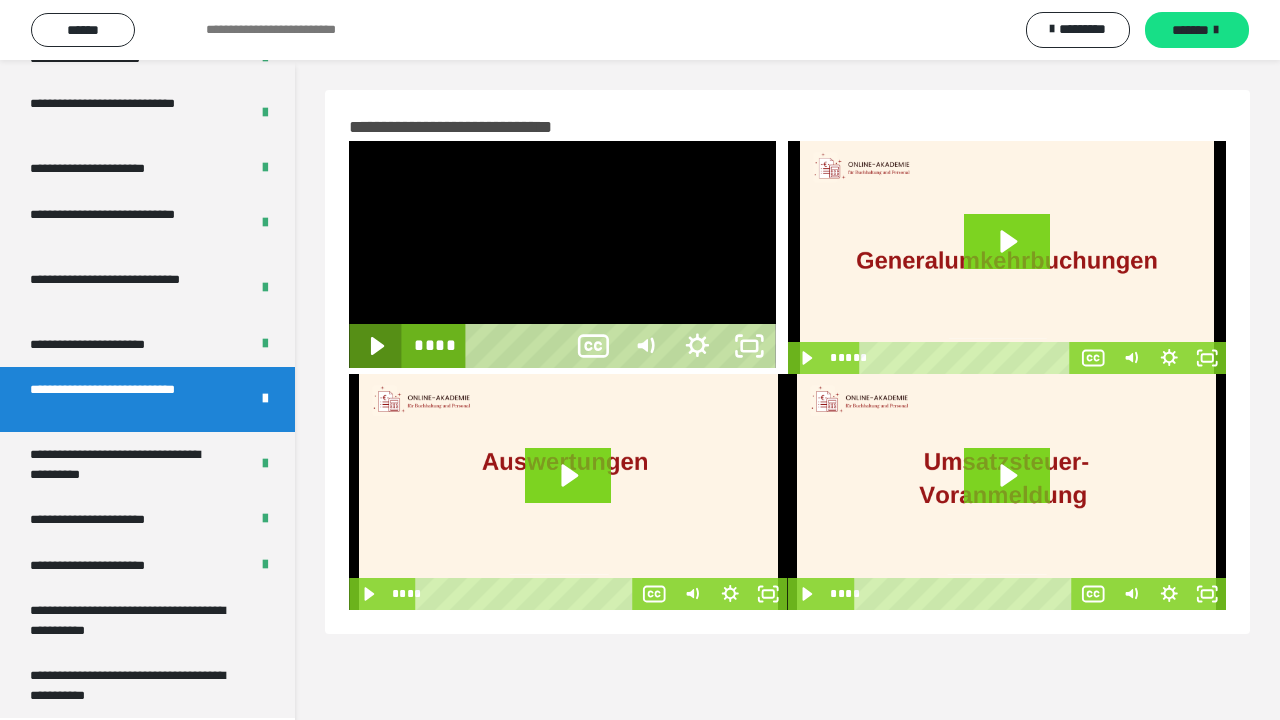 click 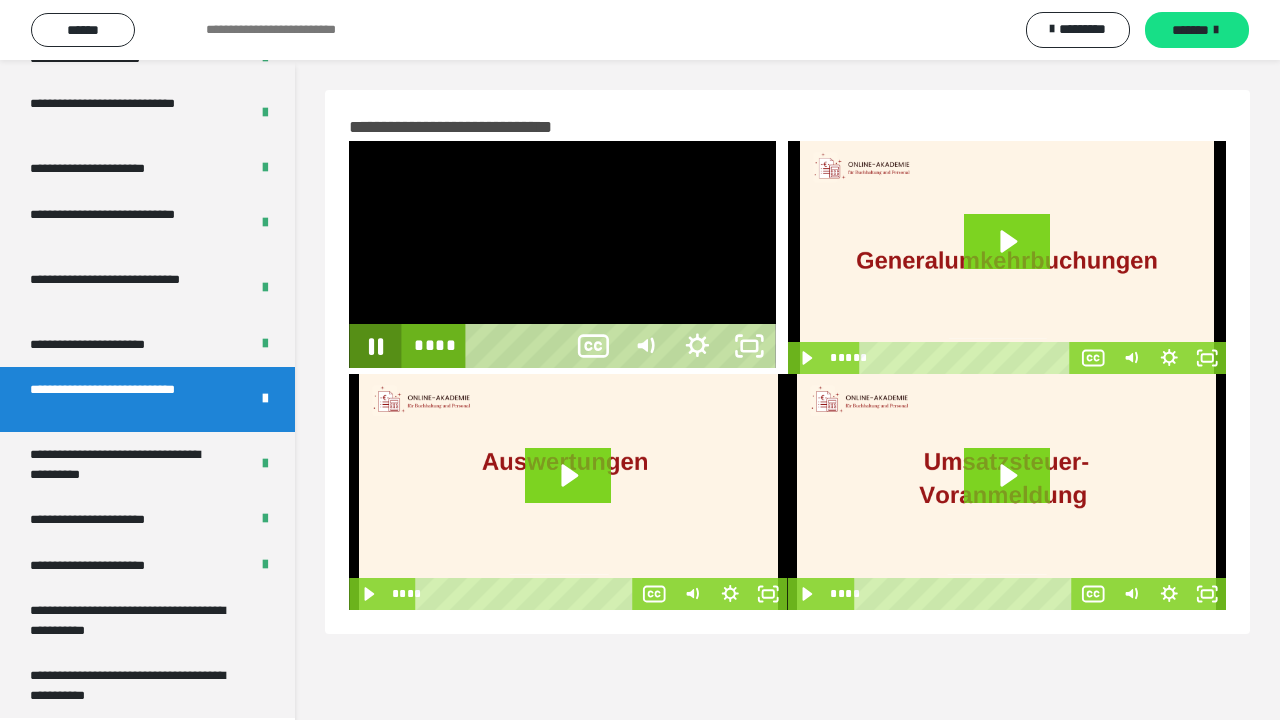 click 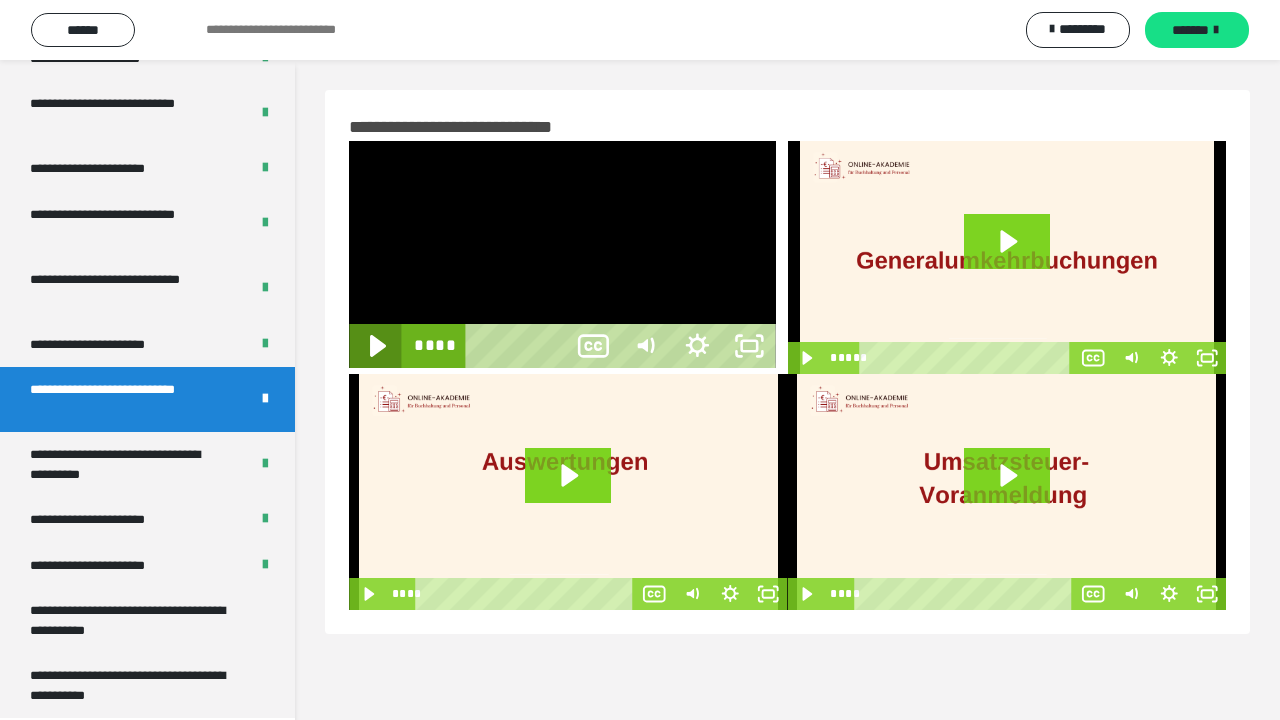 click 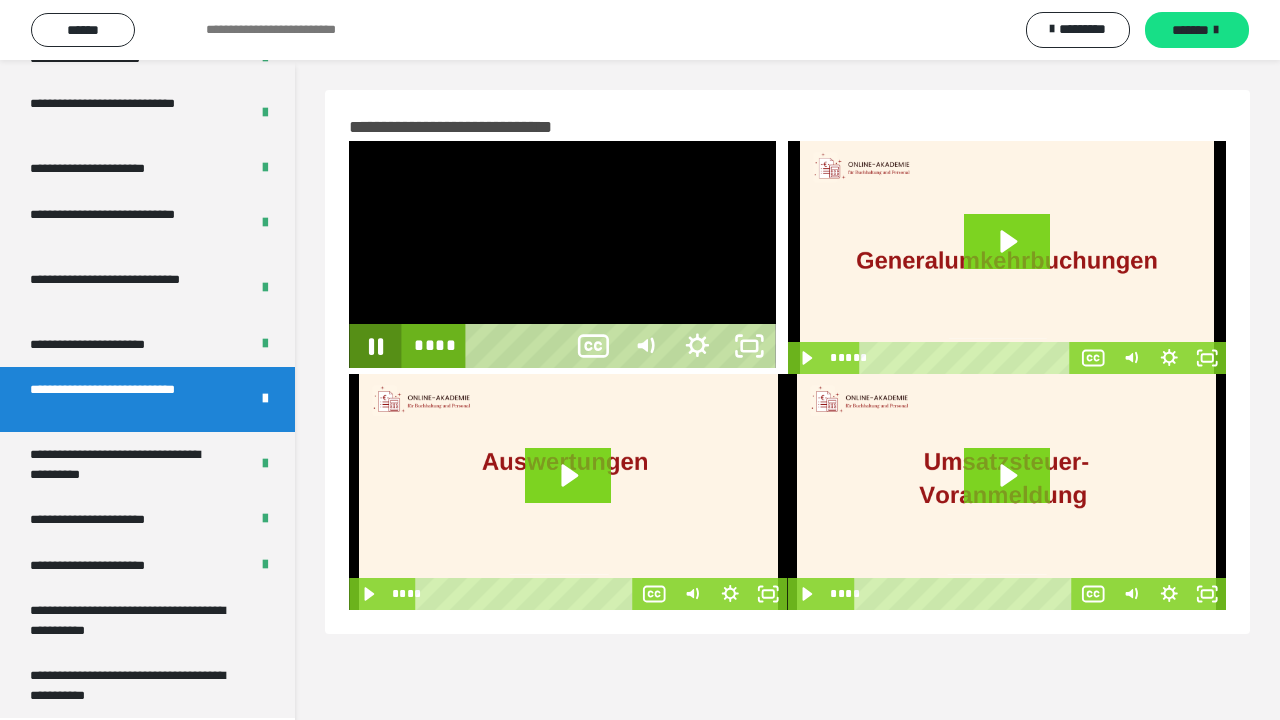 click 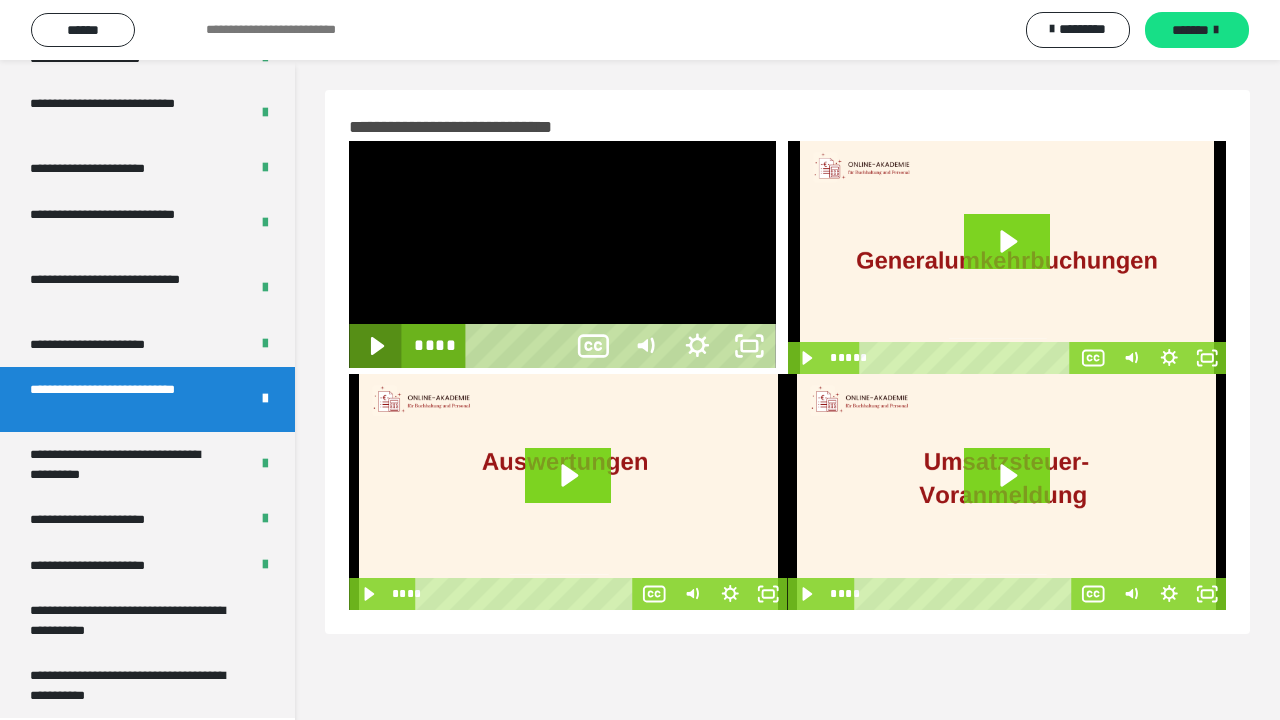 click 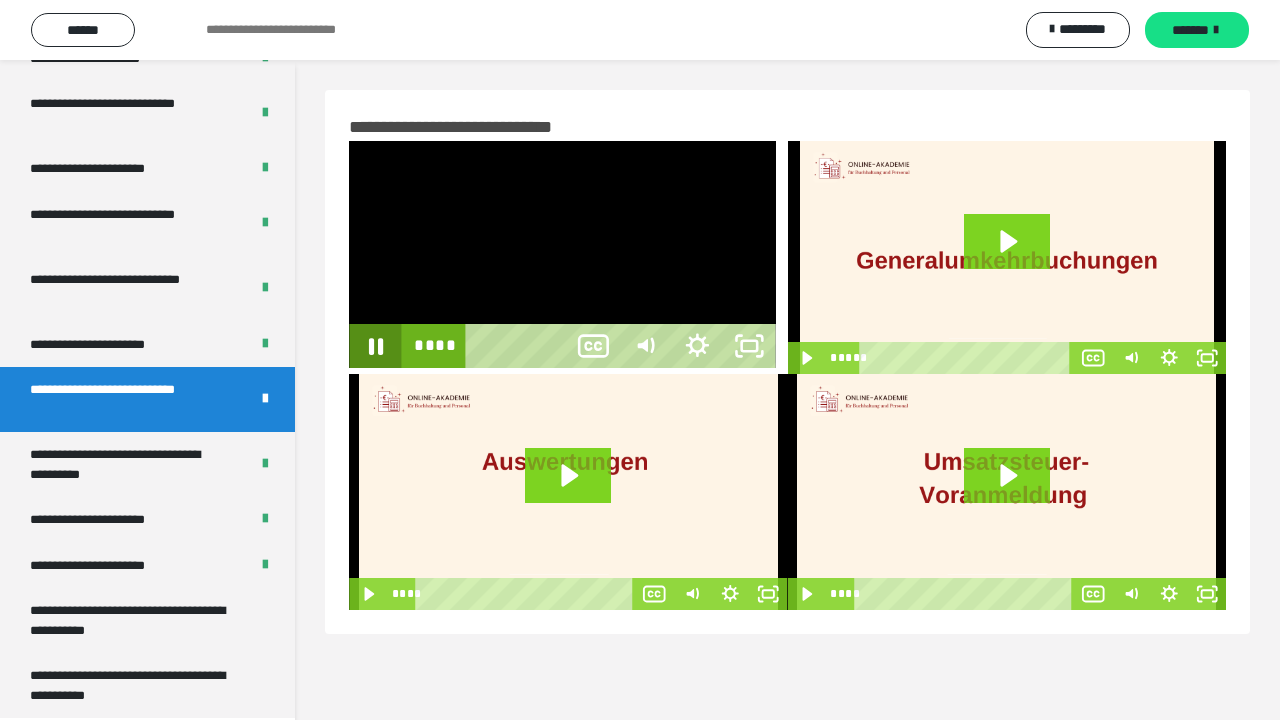 click on "**** ****" at bounding box center [484, 346] 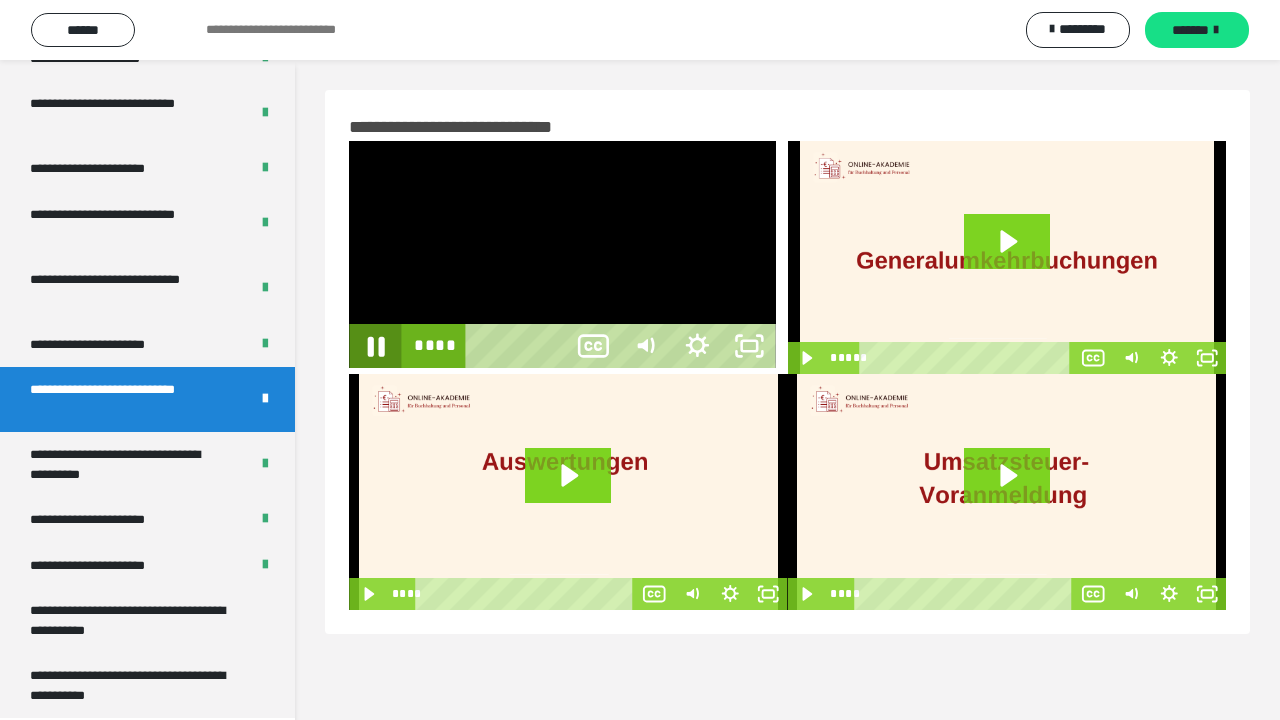 click 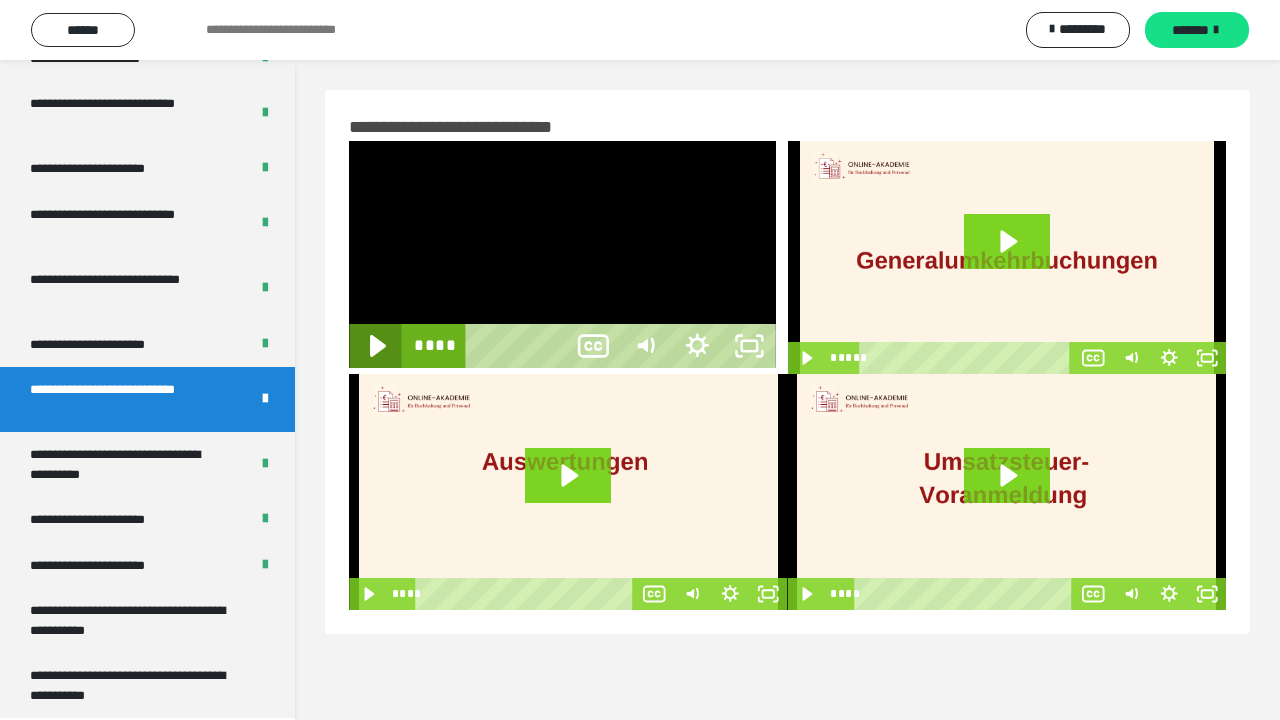 click 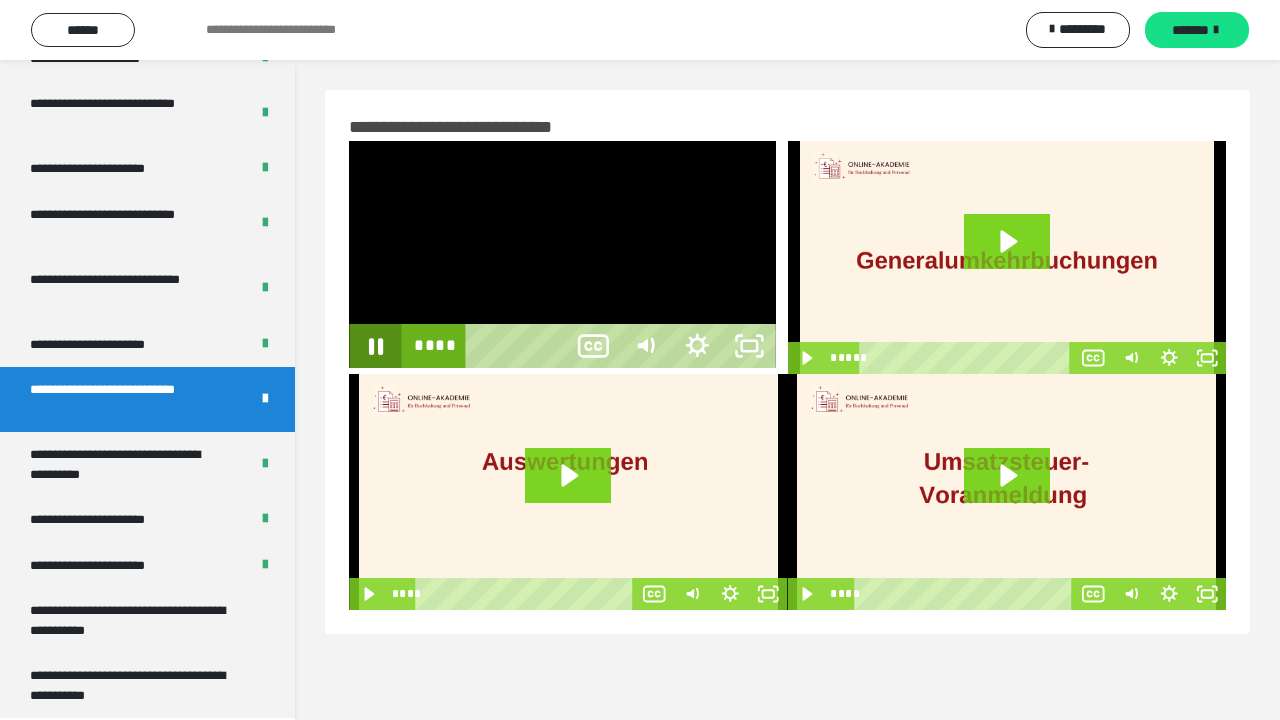 click 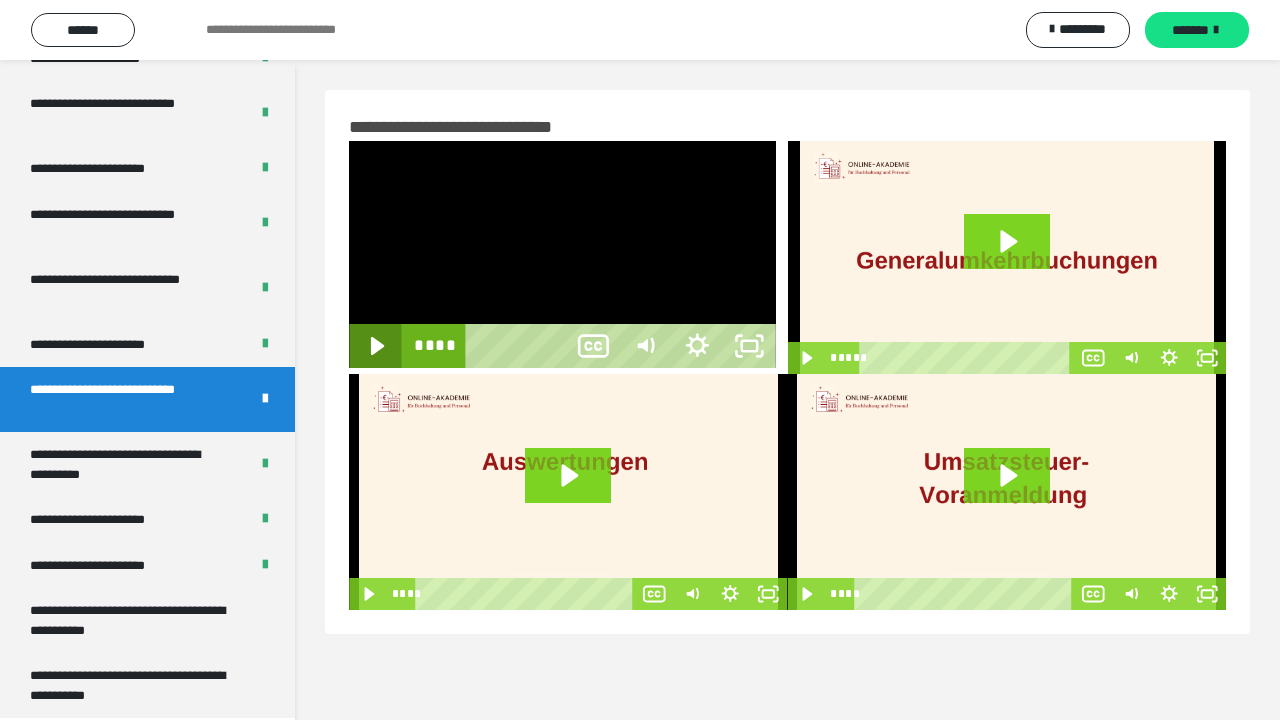 click 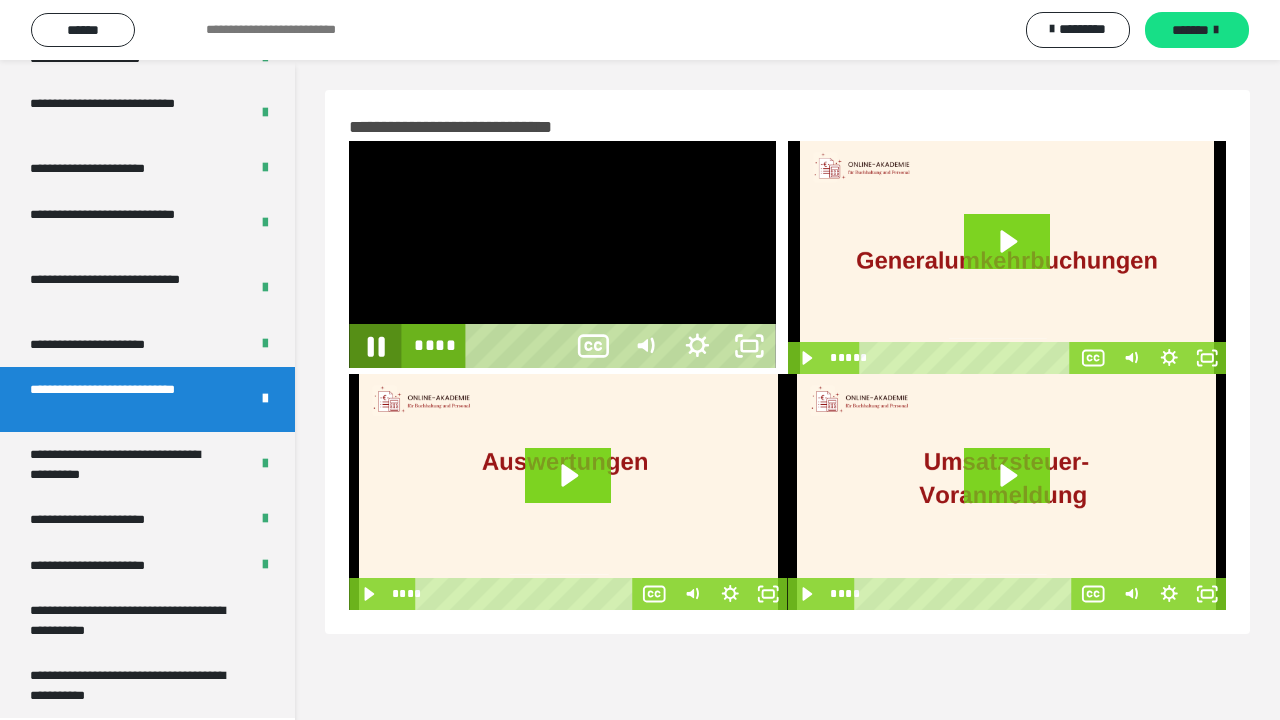 click 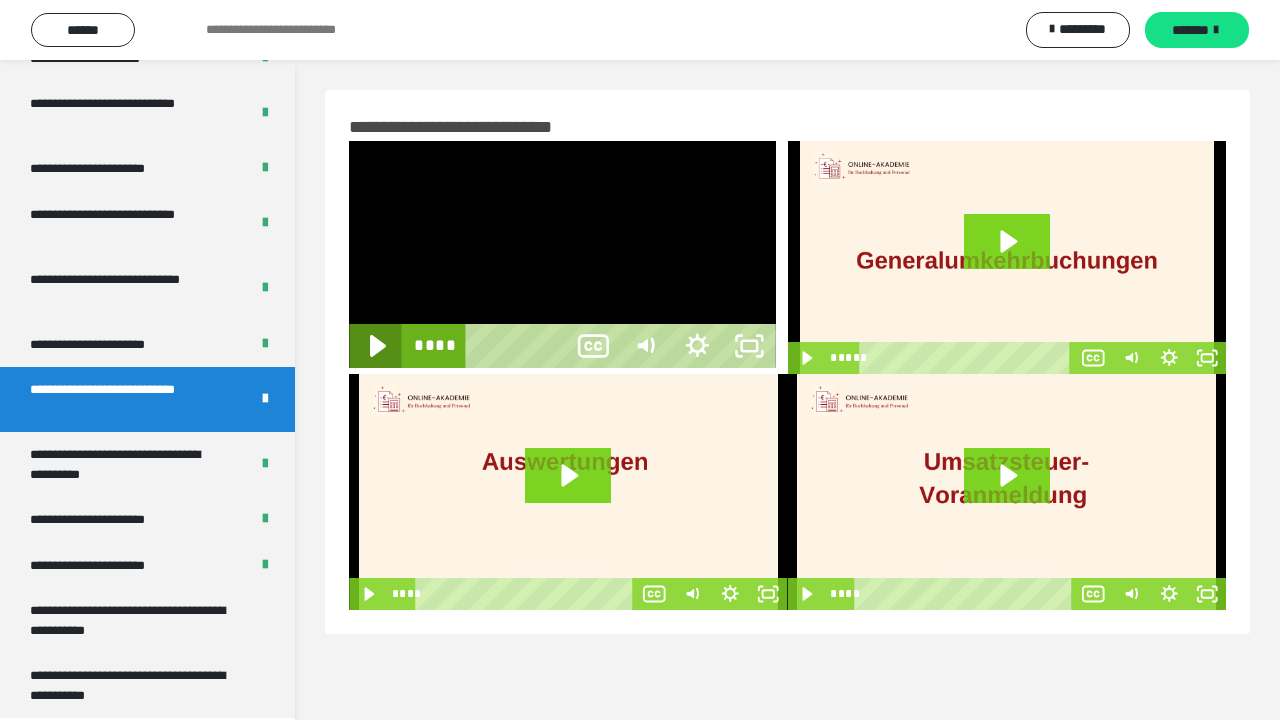 click 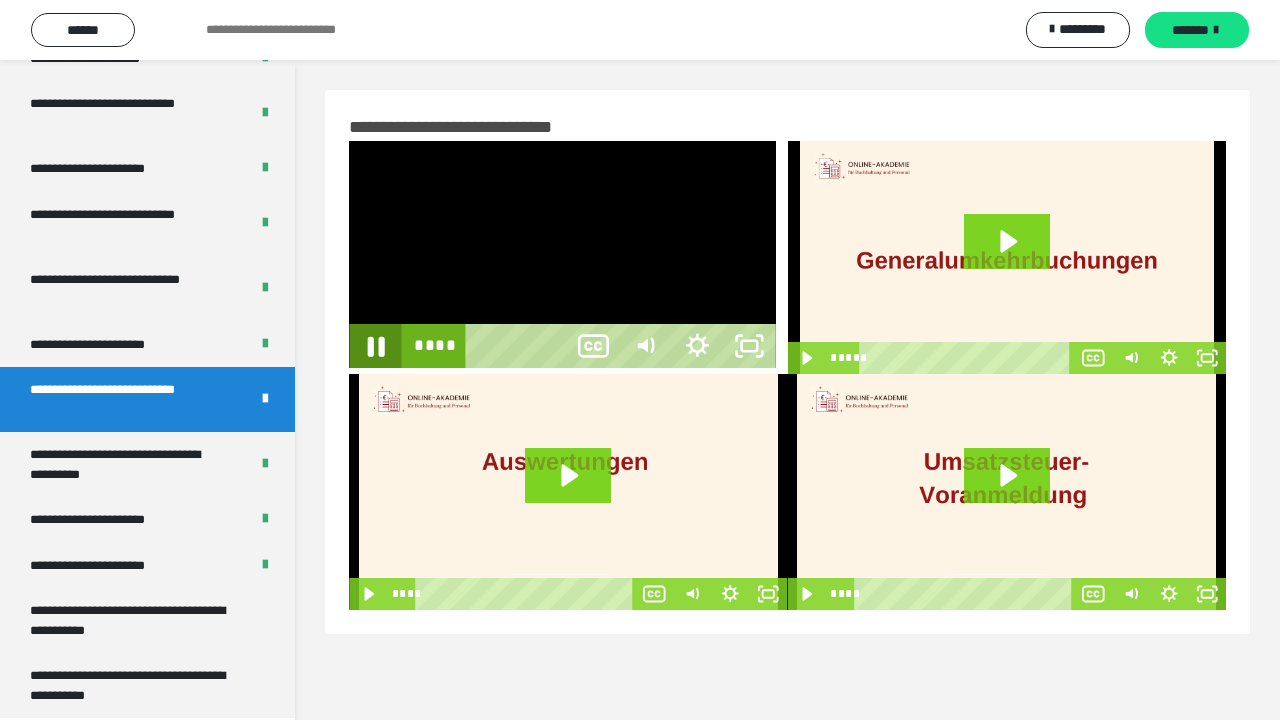 click 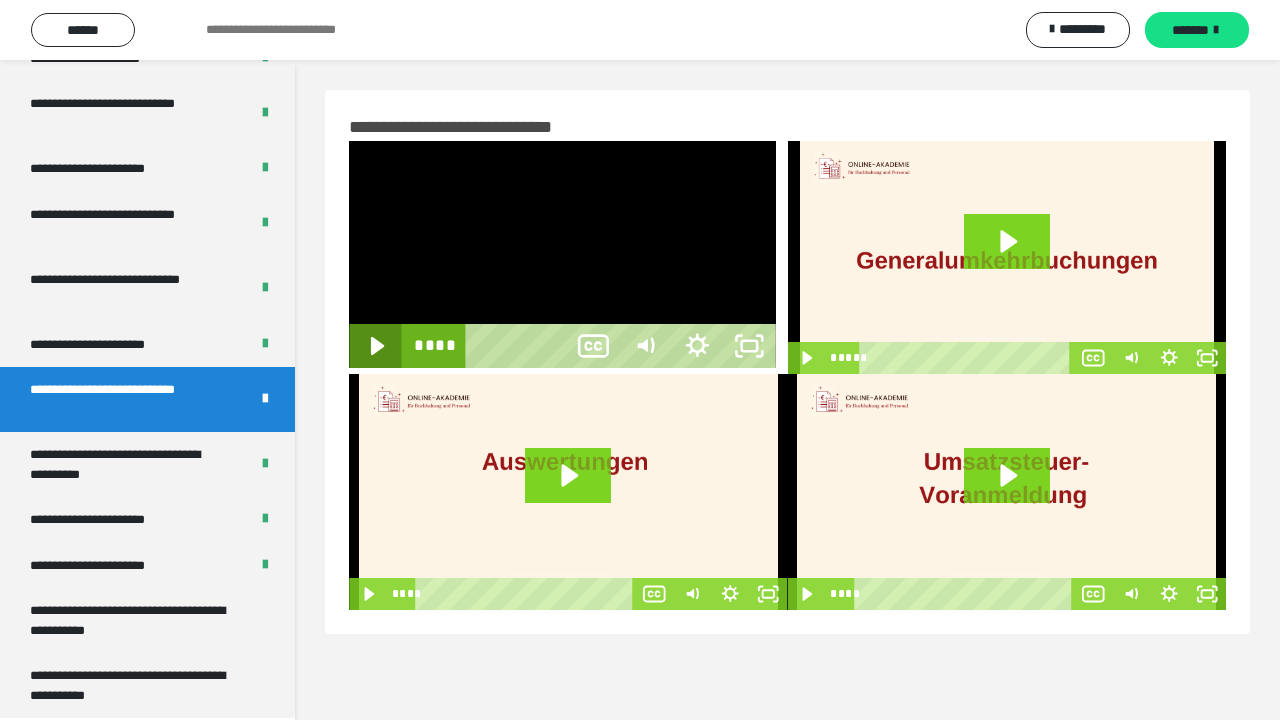 click 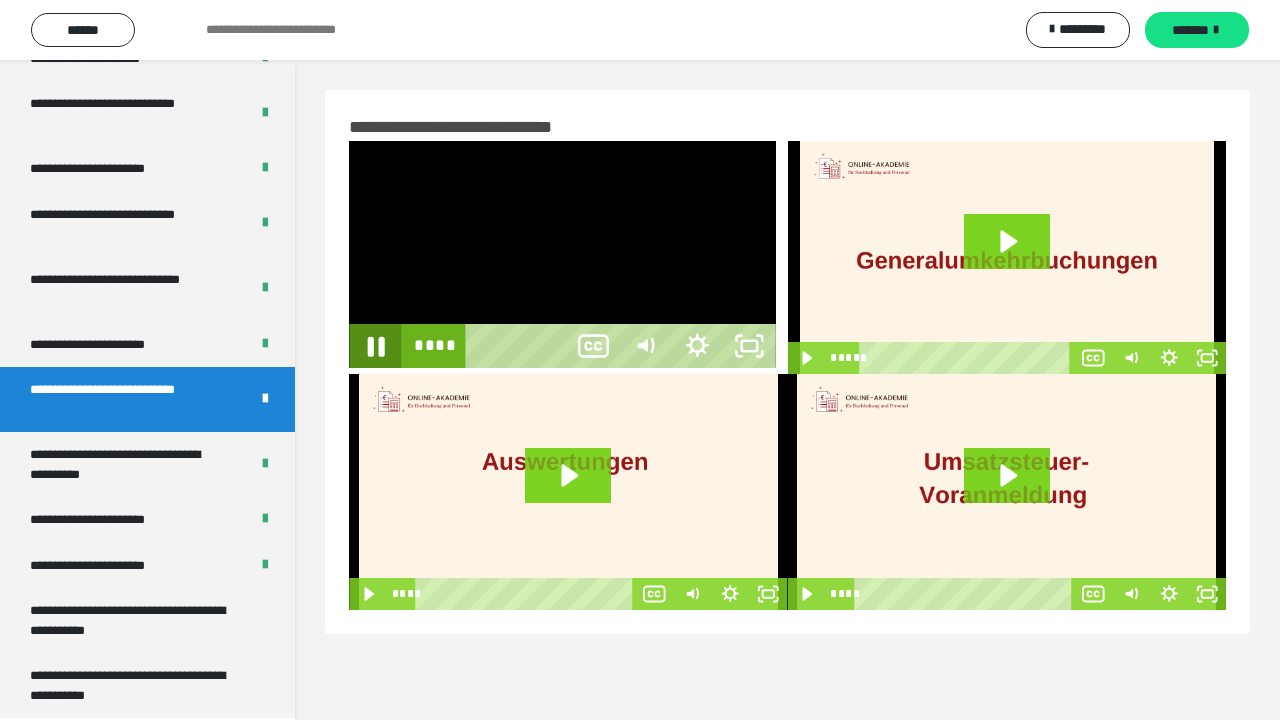 click 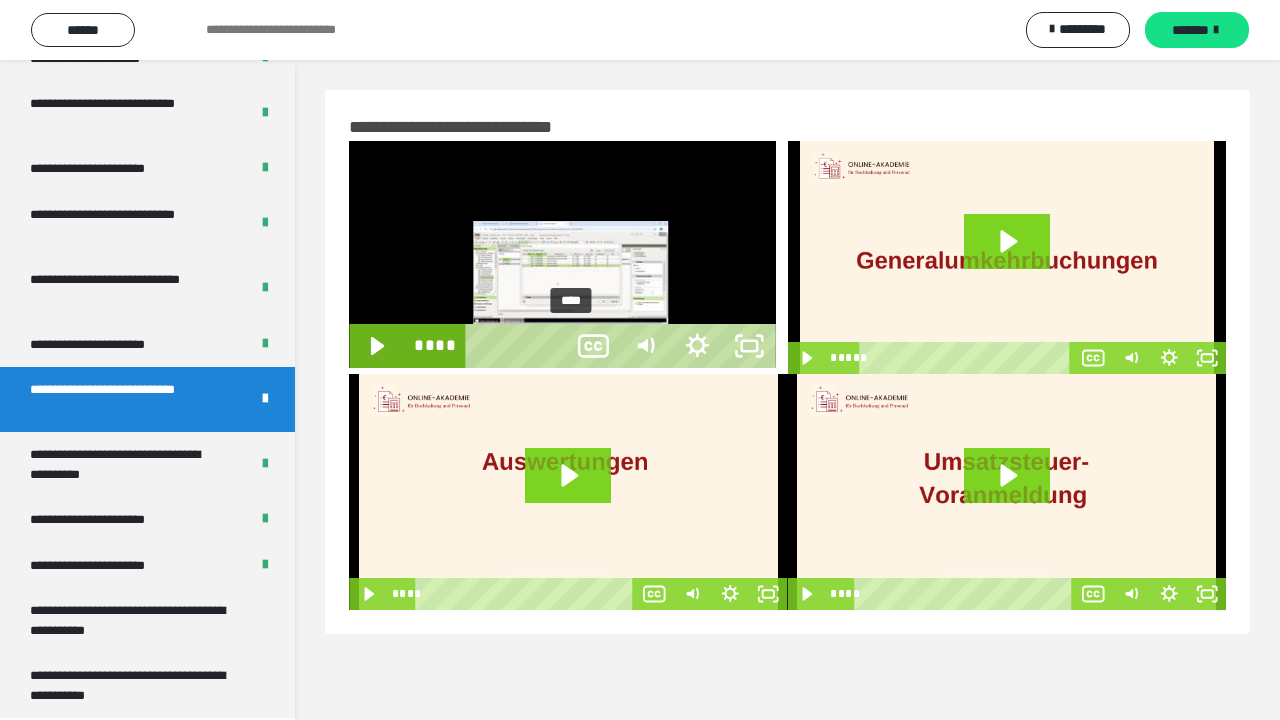 click on "****" at bounding box center [518, 346] 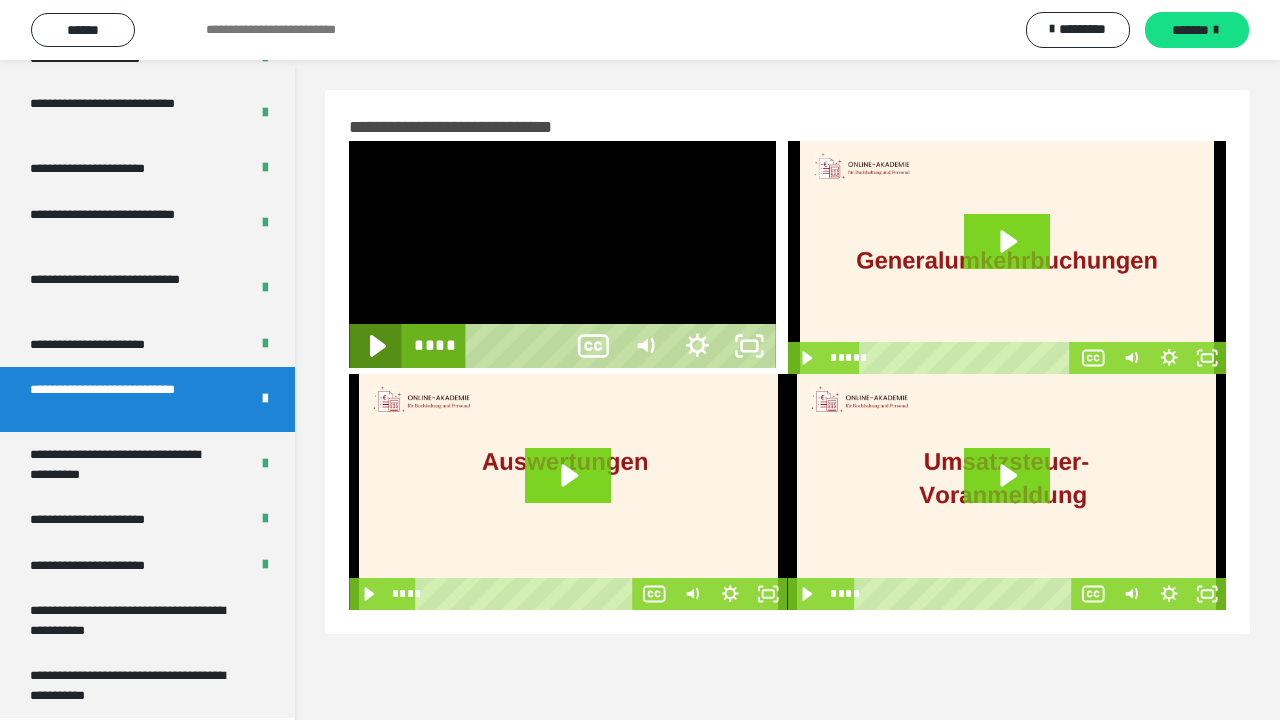 click 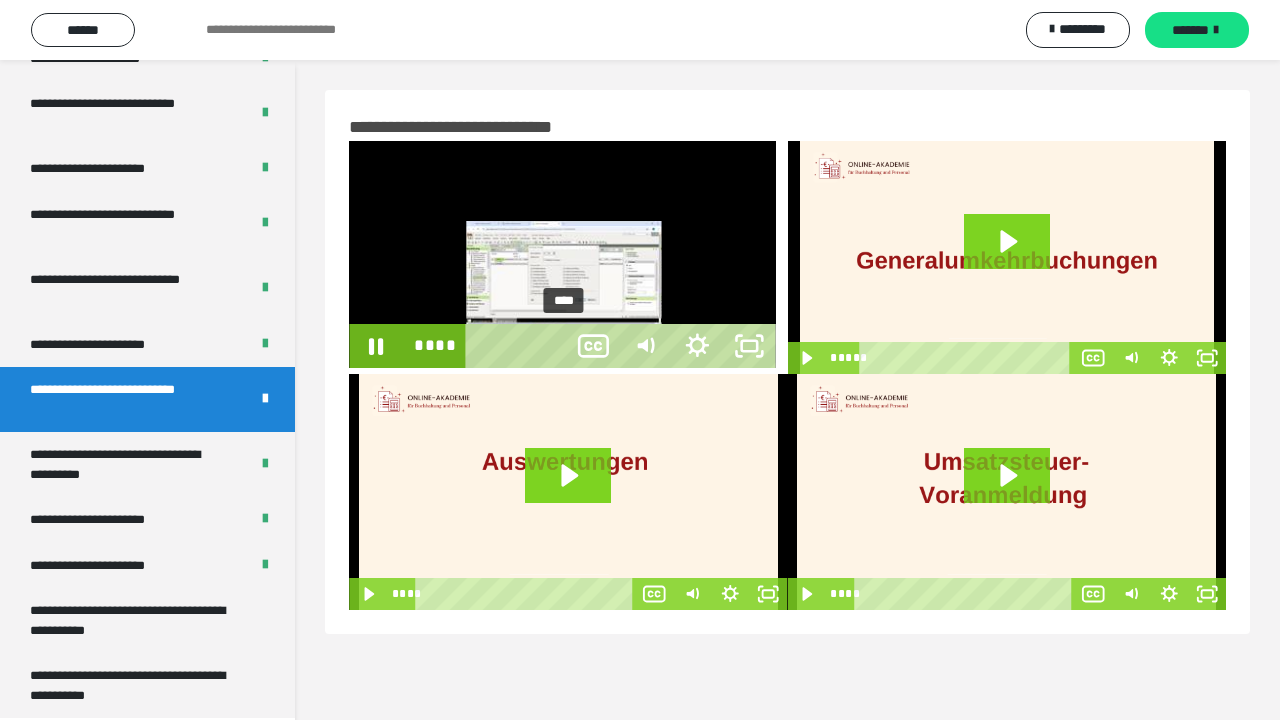 click on "****" at bounding box center [518, 346] 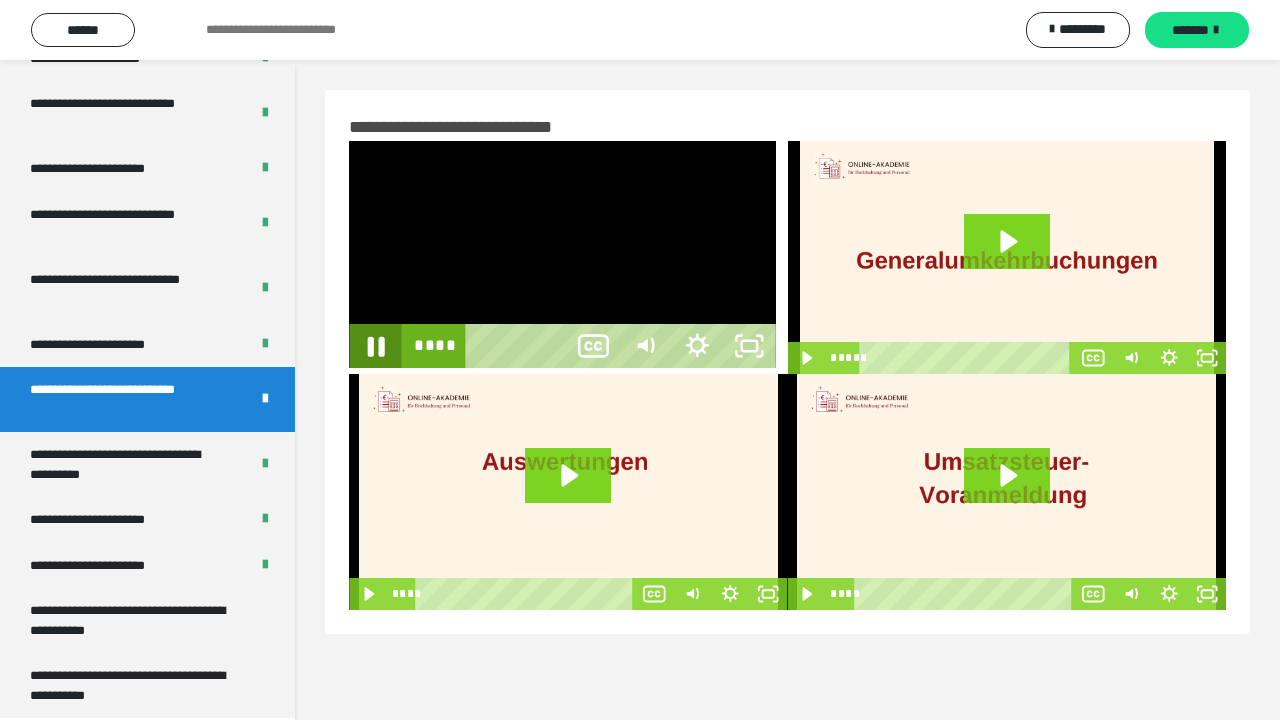 click 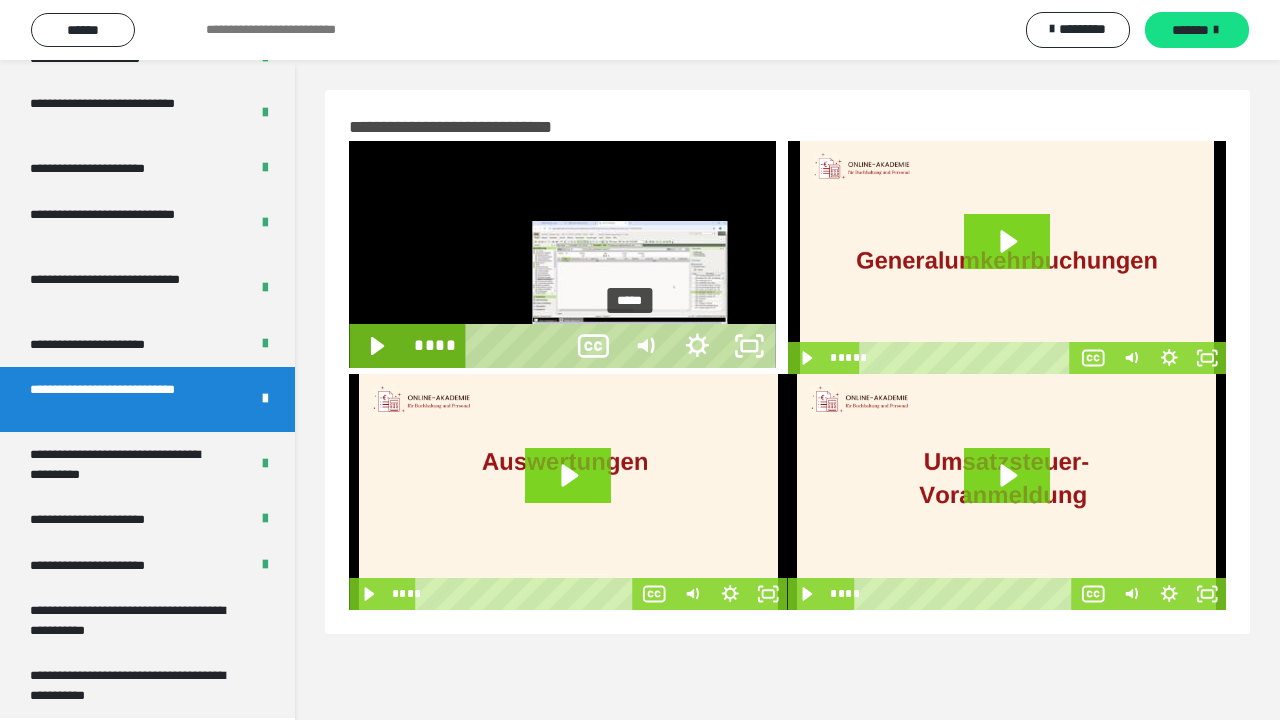 click on "*****" at bounding box center (518, 346) 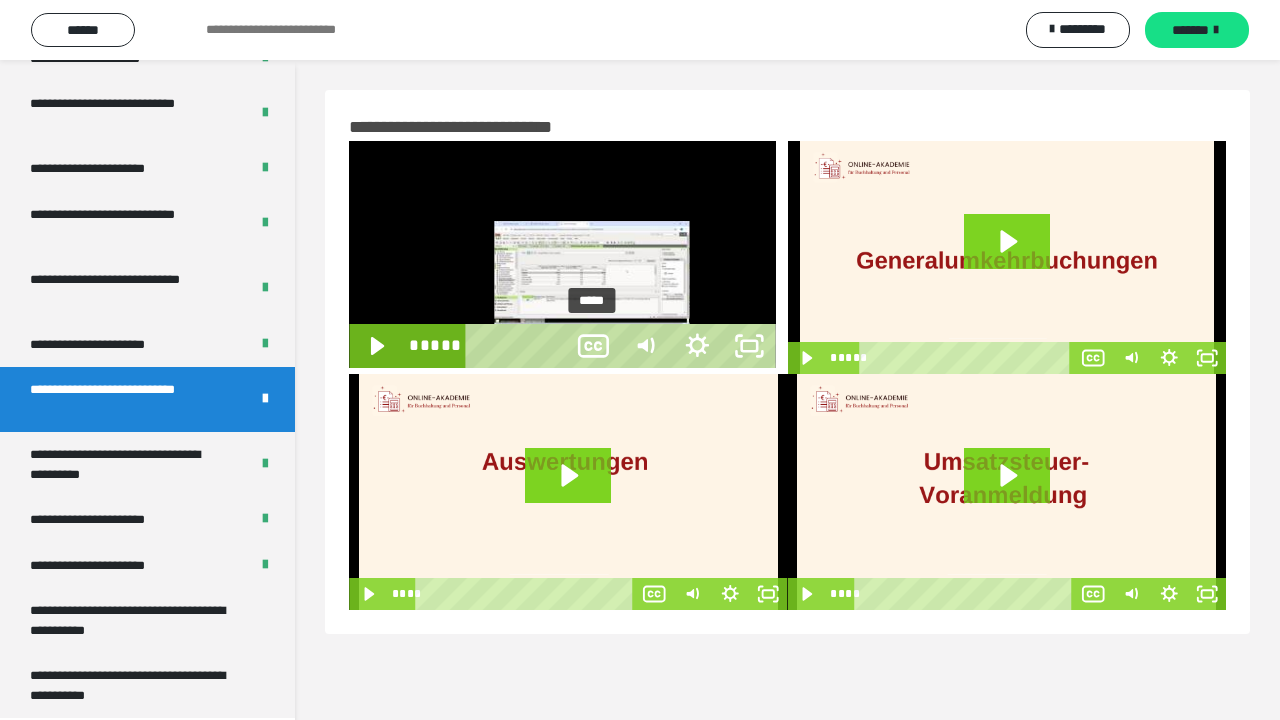 click on "*****" at bounding box center (518, 346) 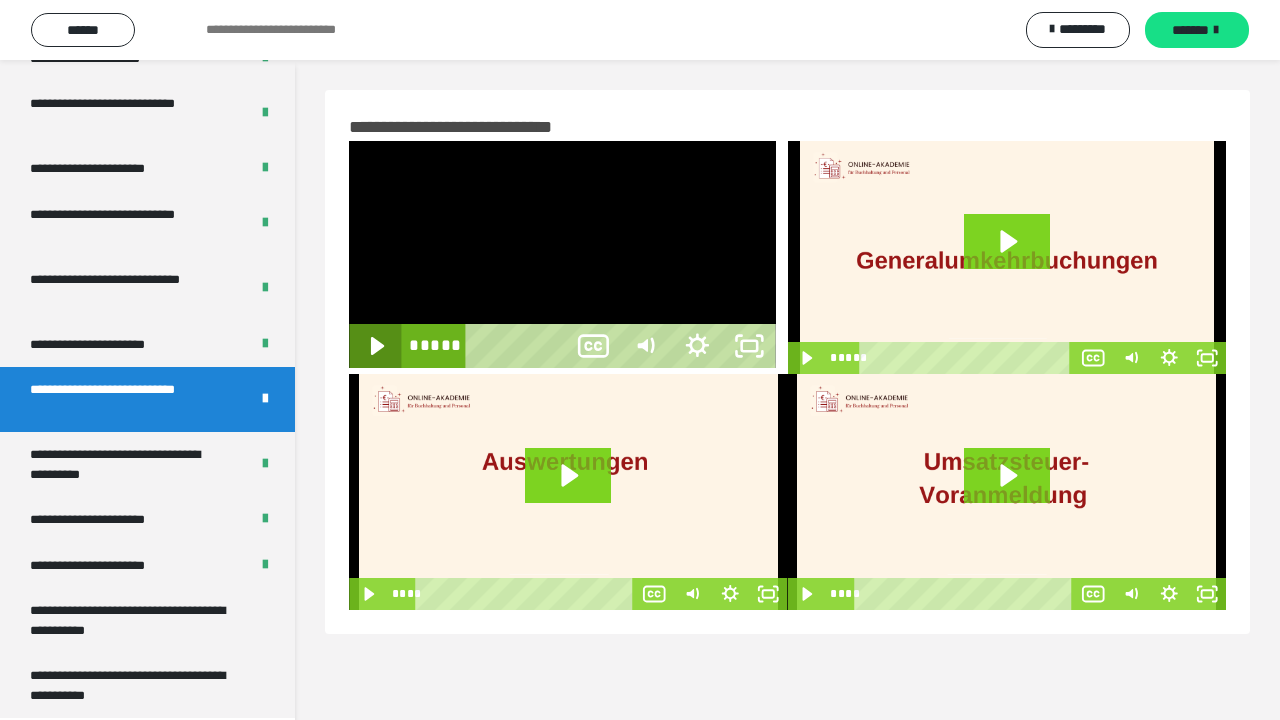click 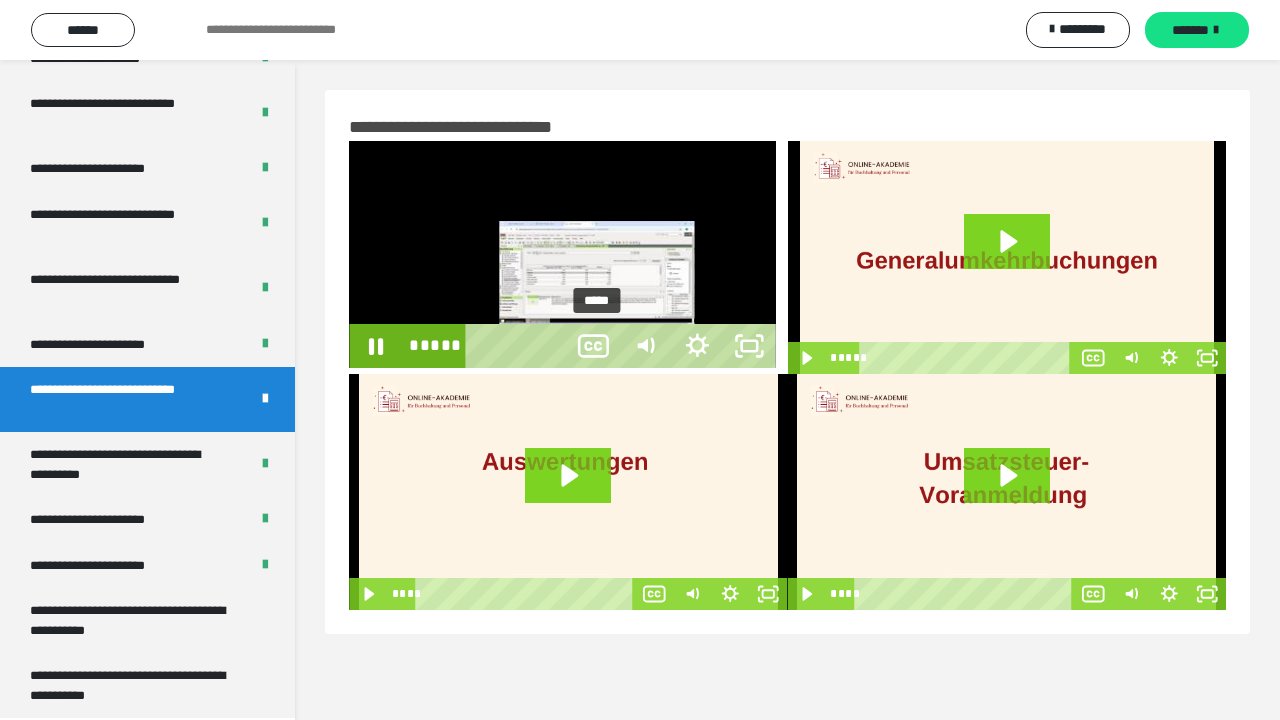 click on "*****" at bounding box center [518, 346] 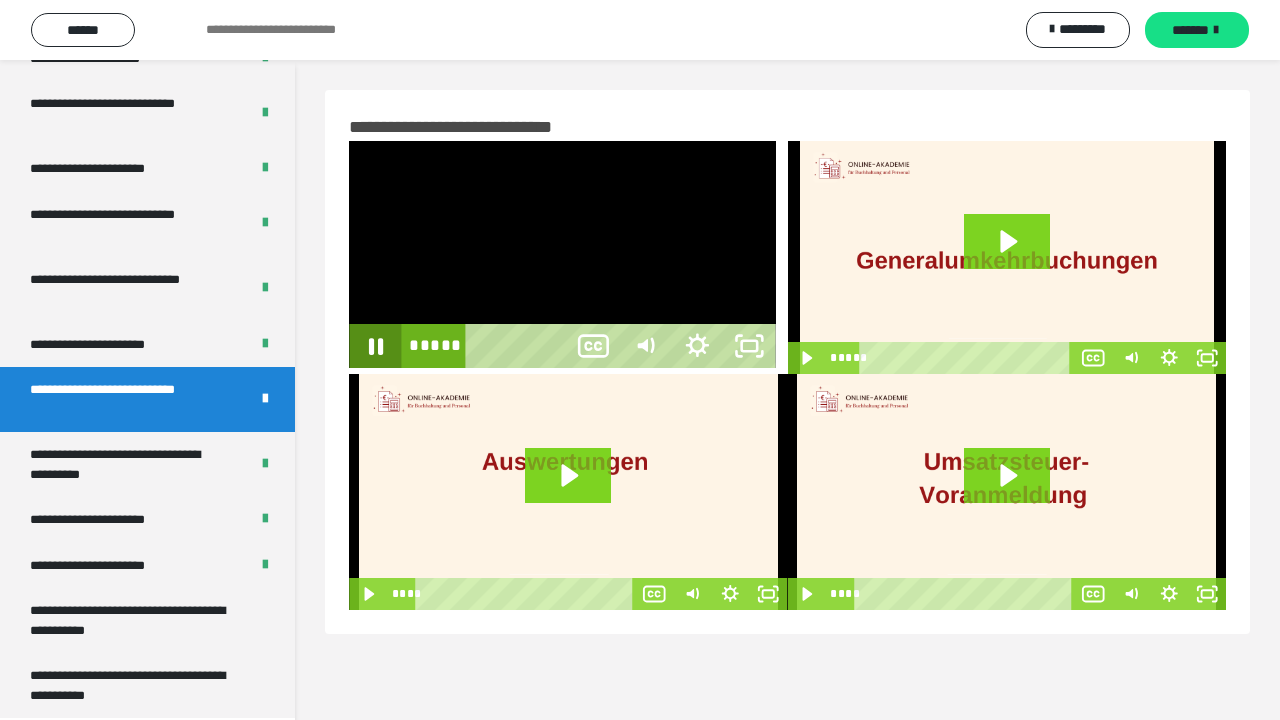 click 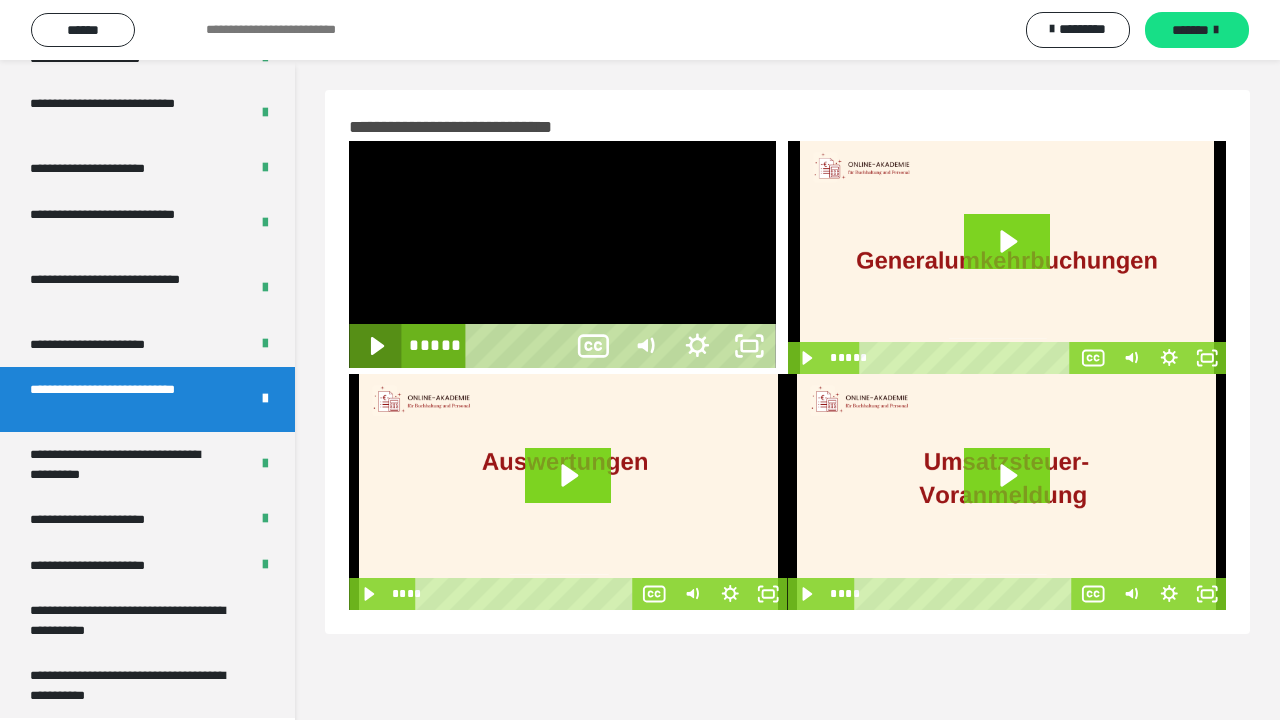 click 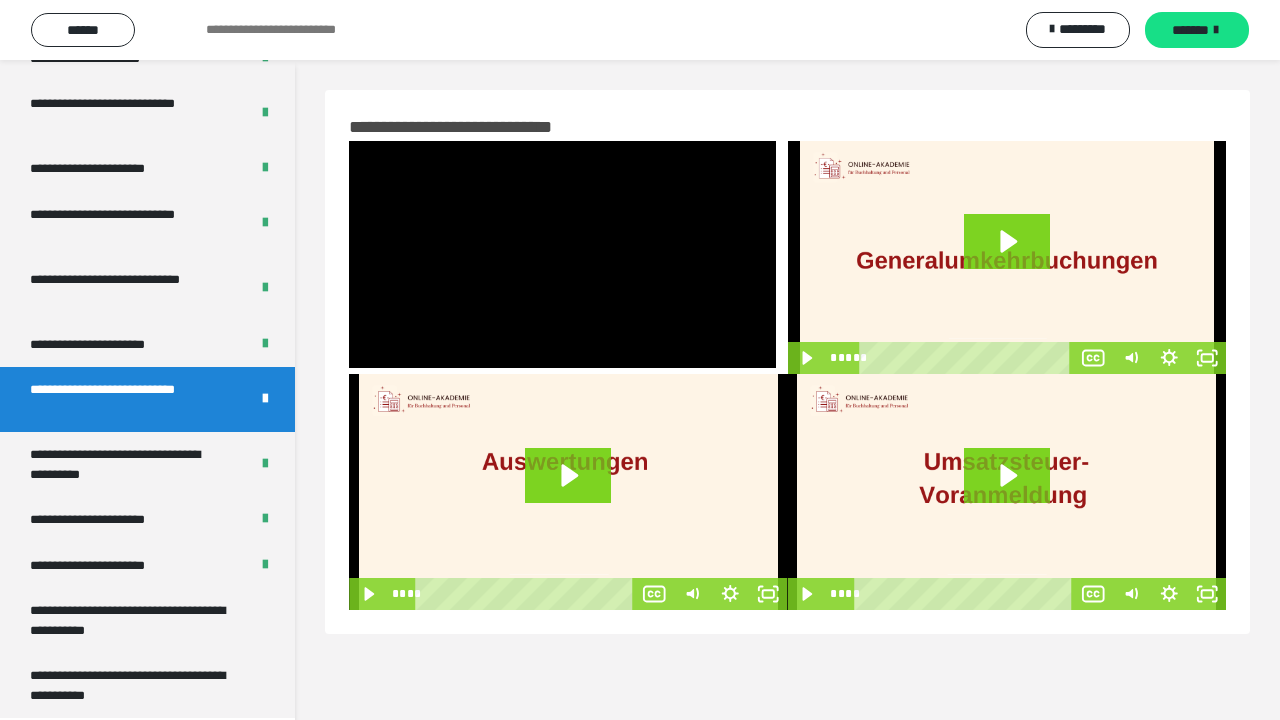 click at bounding box center (562, 254) 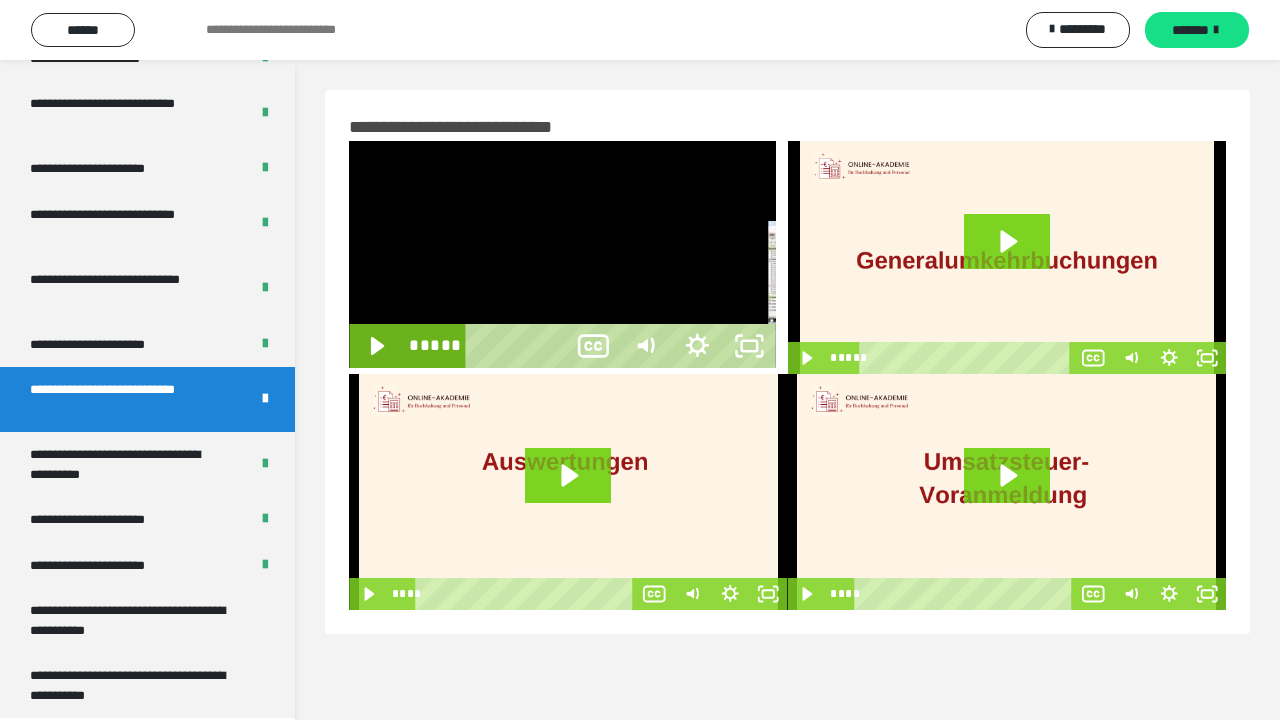 click on "*****" at bounding box center (518, 346) 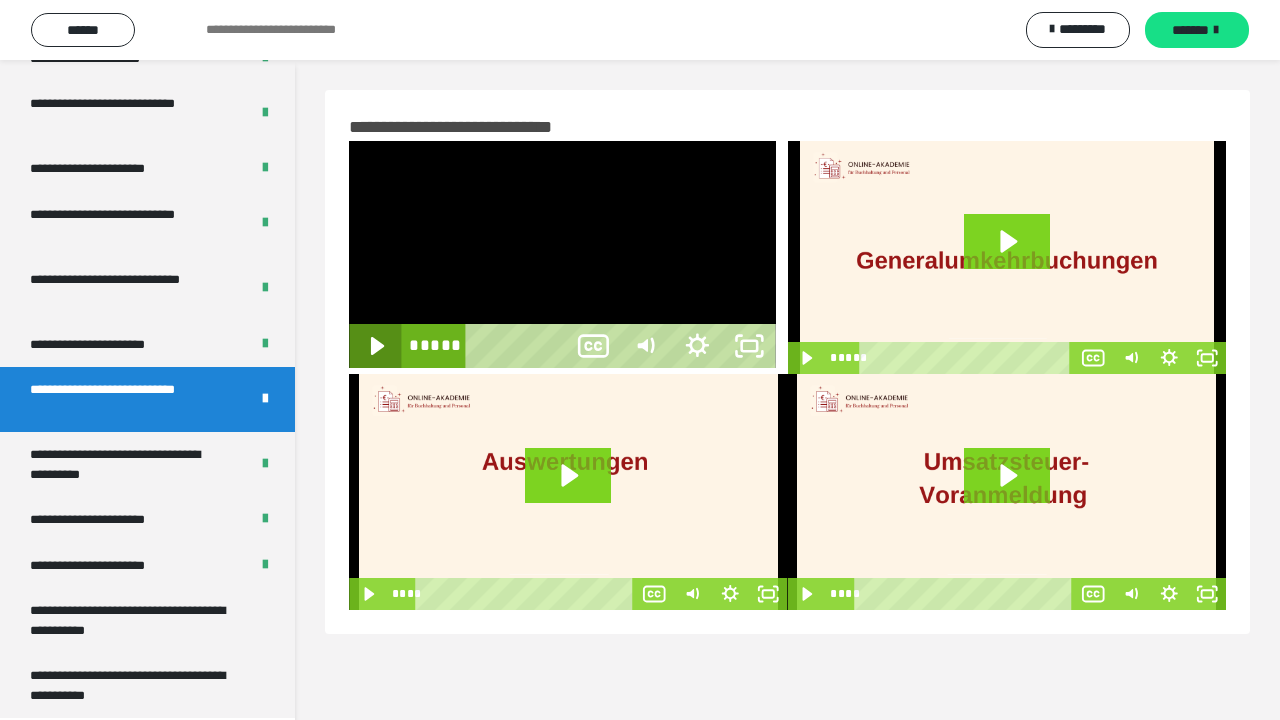 click 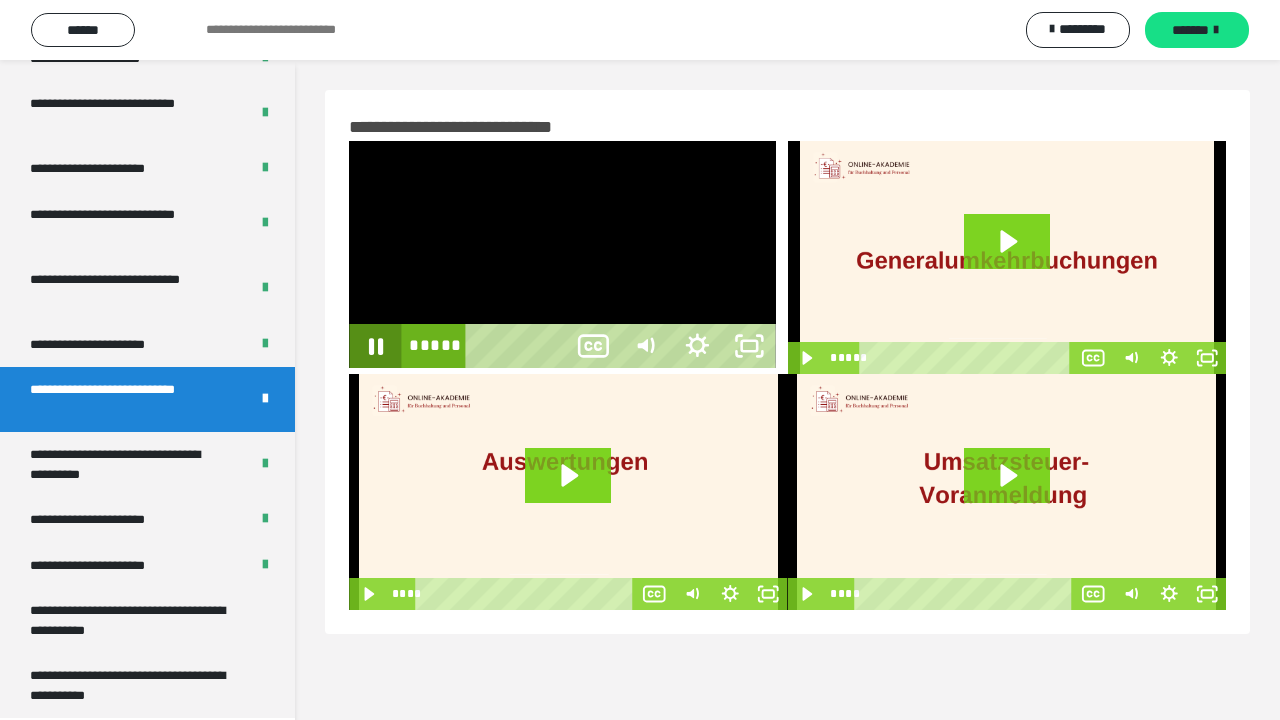 click 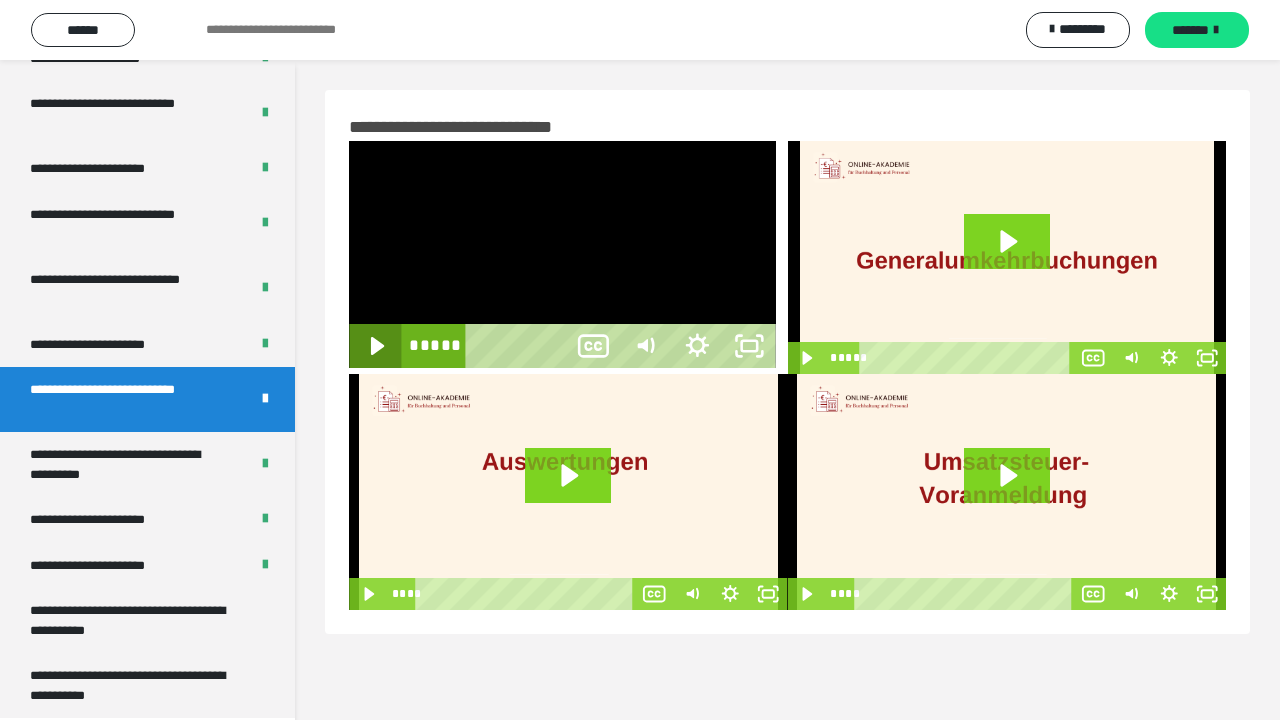 click 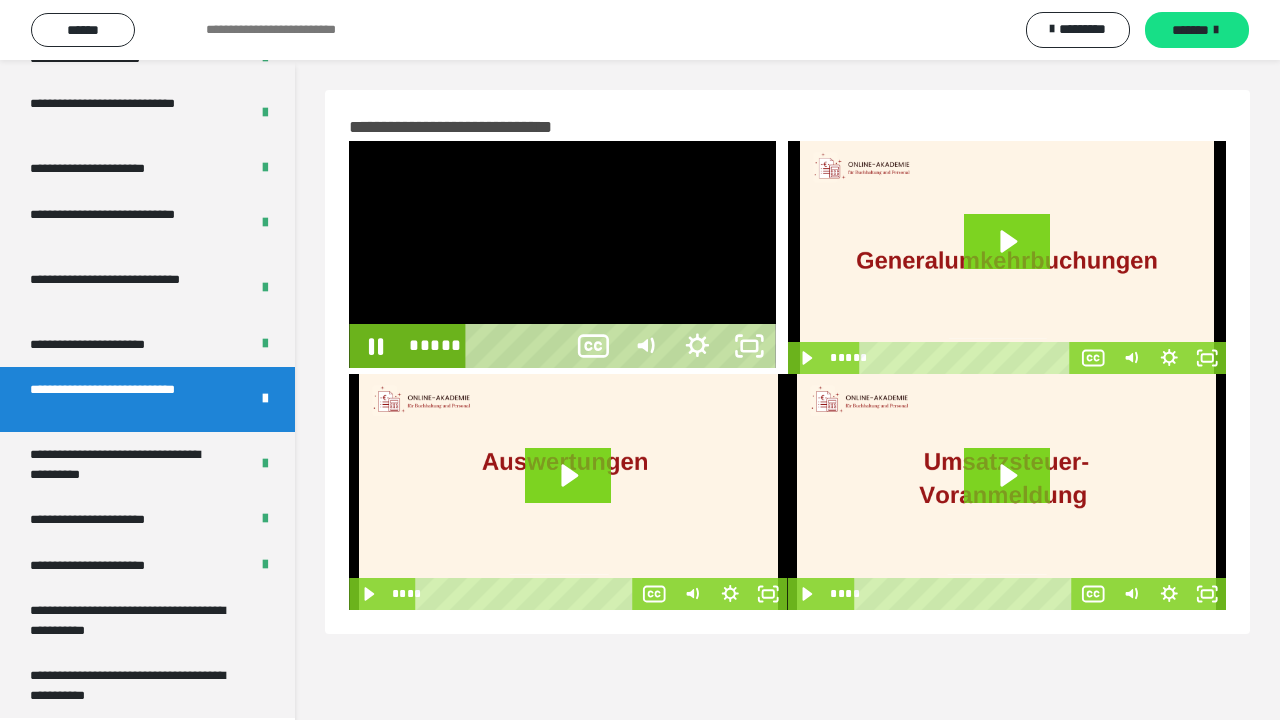 click on "*****" at bounding box center [518, 346] 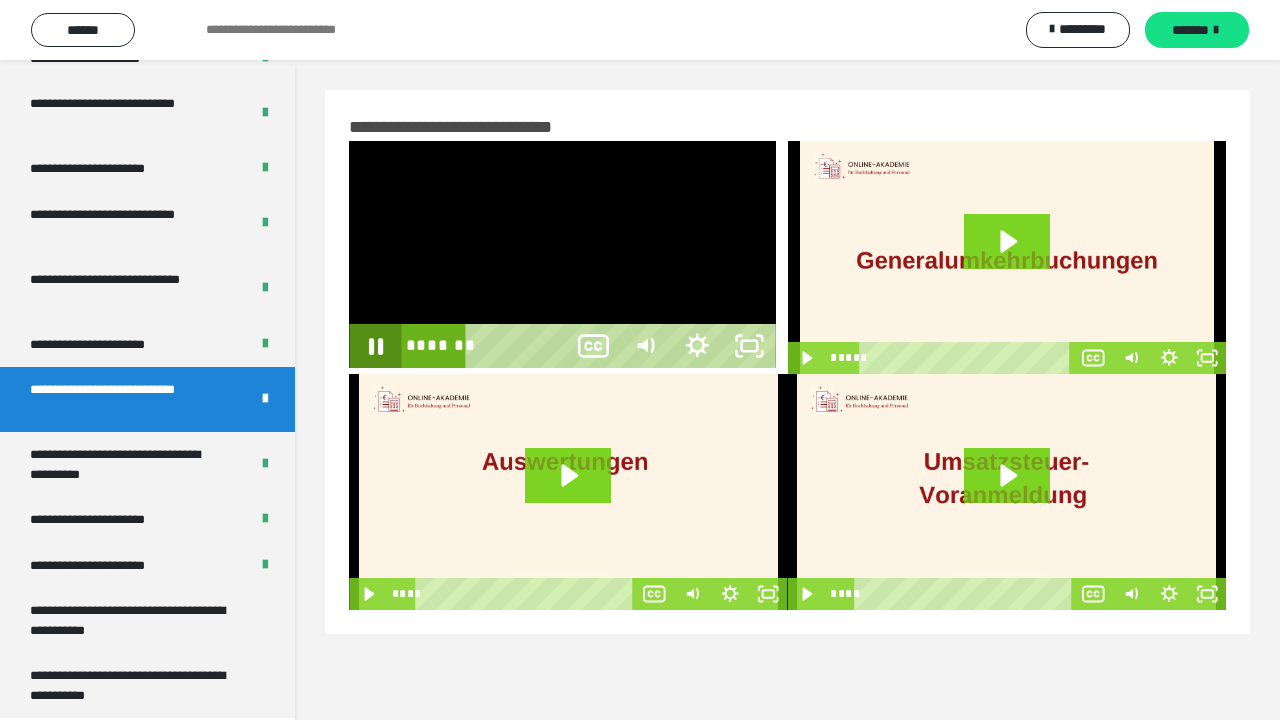 click 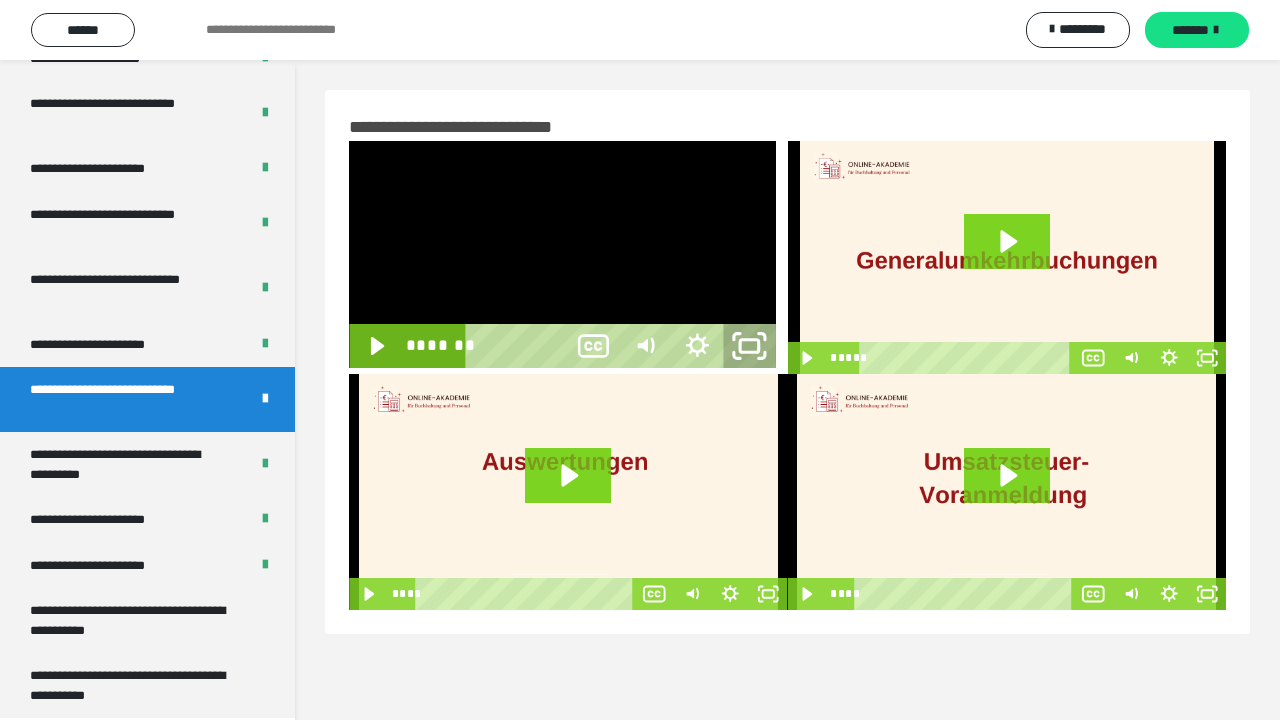 click 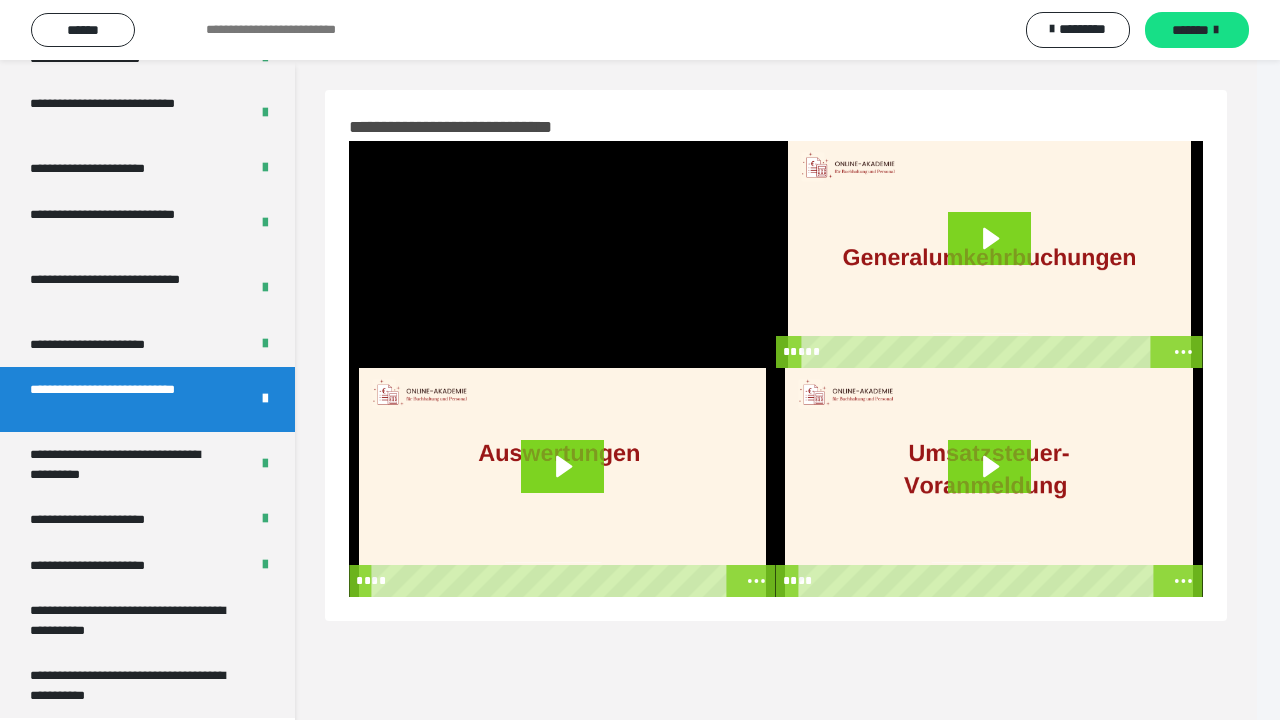 scroll, scrollTop: 3962, scrollLeft: 0, axis: vertical 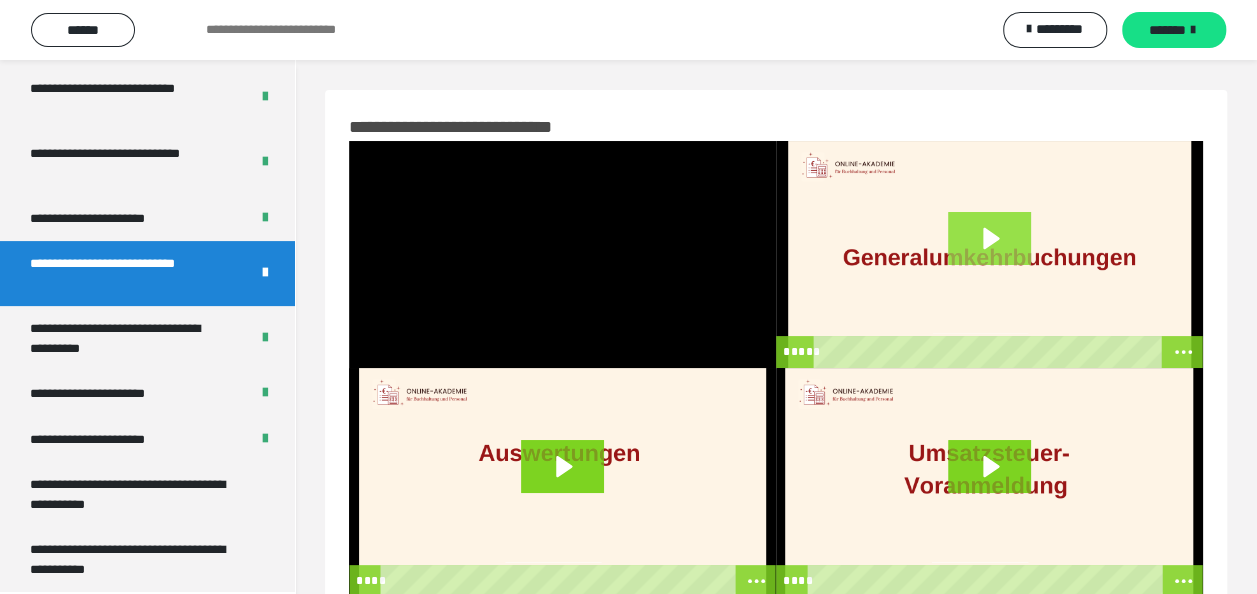 click 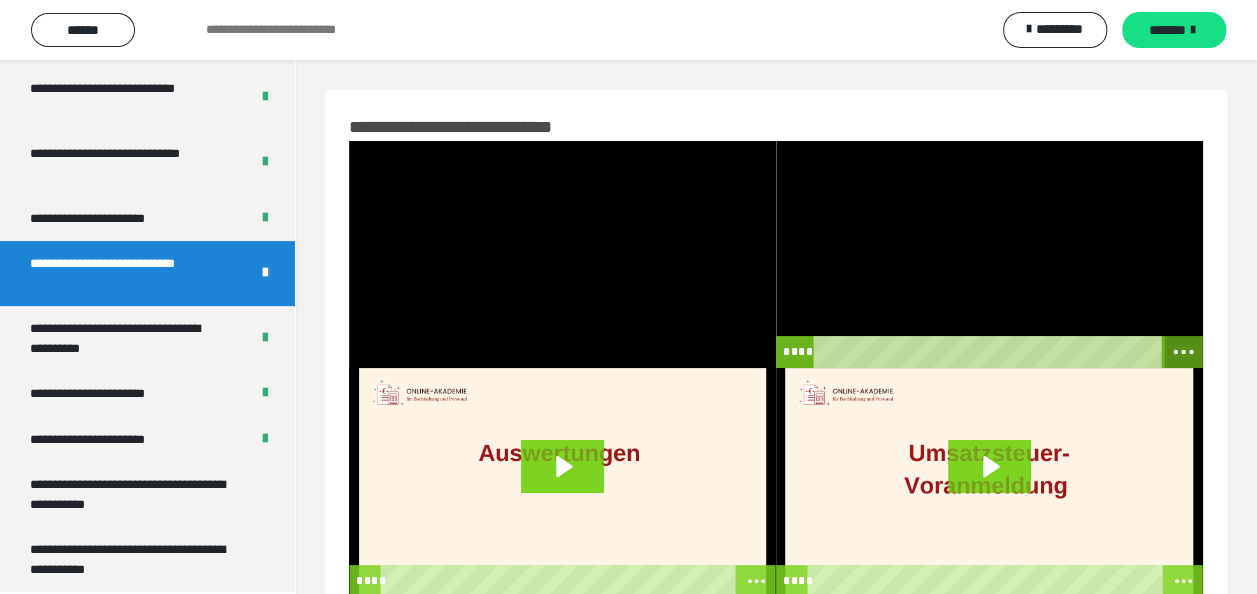 click 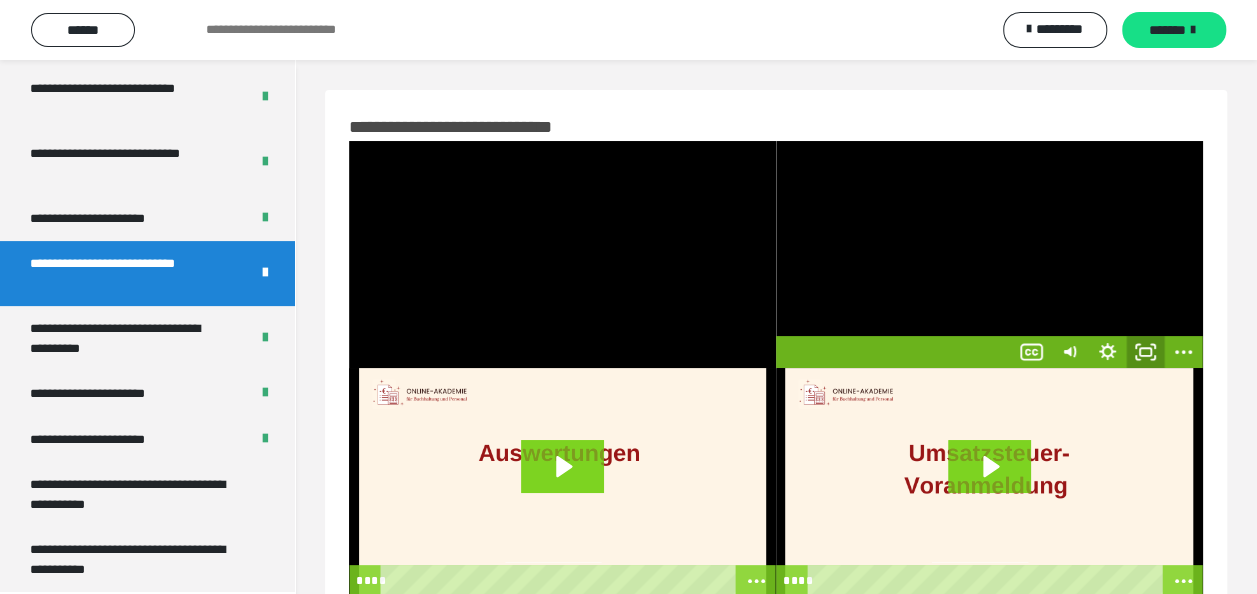 click 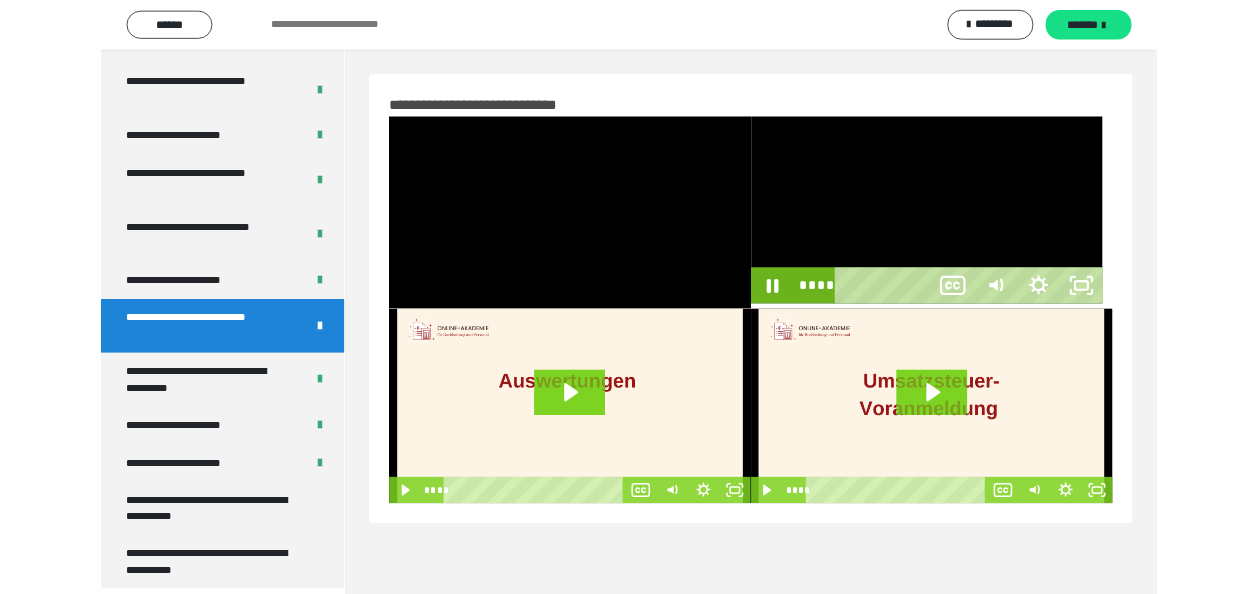 scroll, scrollTop: 3836, scrollLeft: 0, axis: vertical 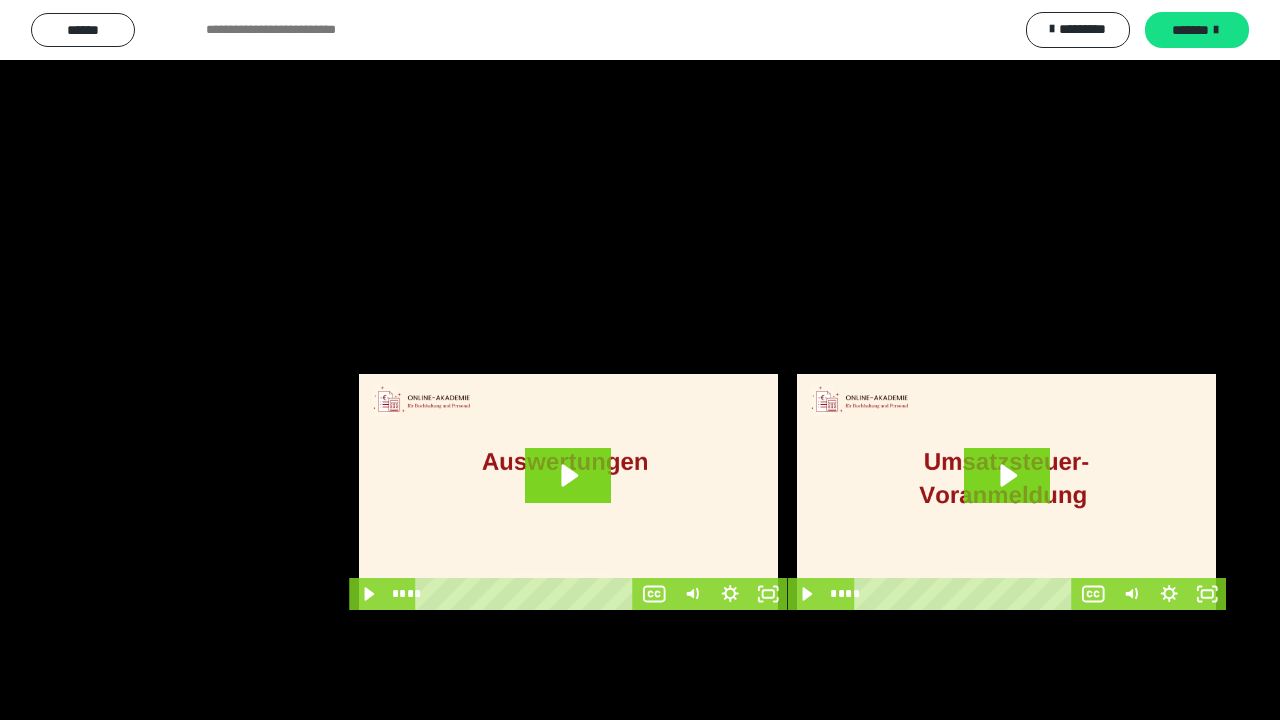 click at bounding box center (640, 360) 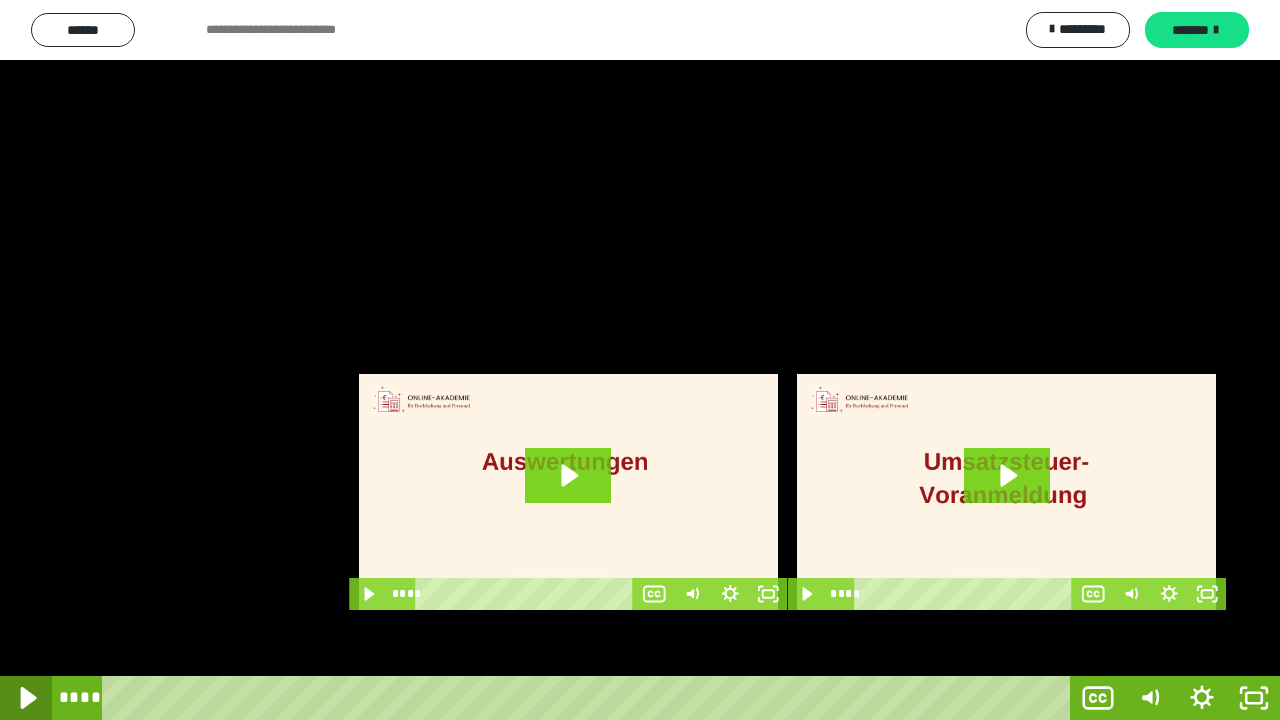 click 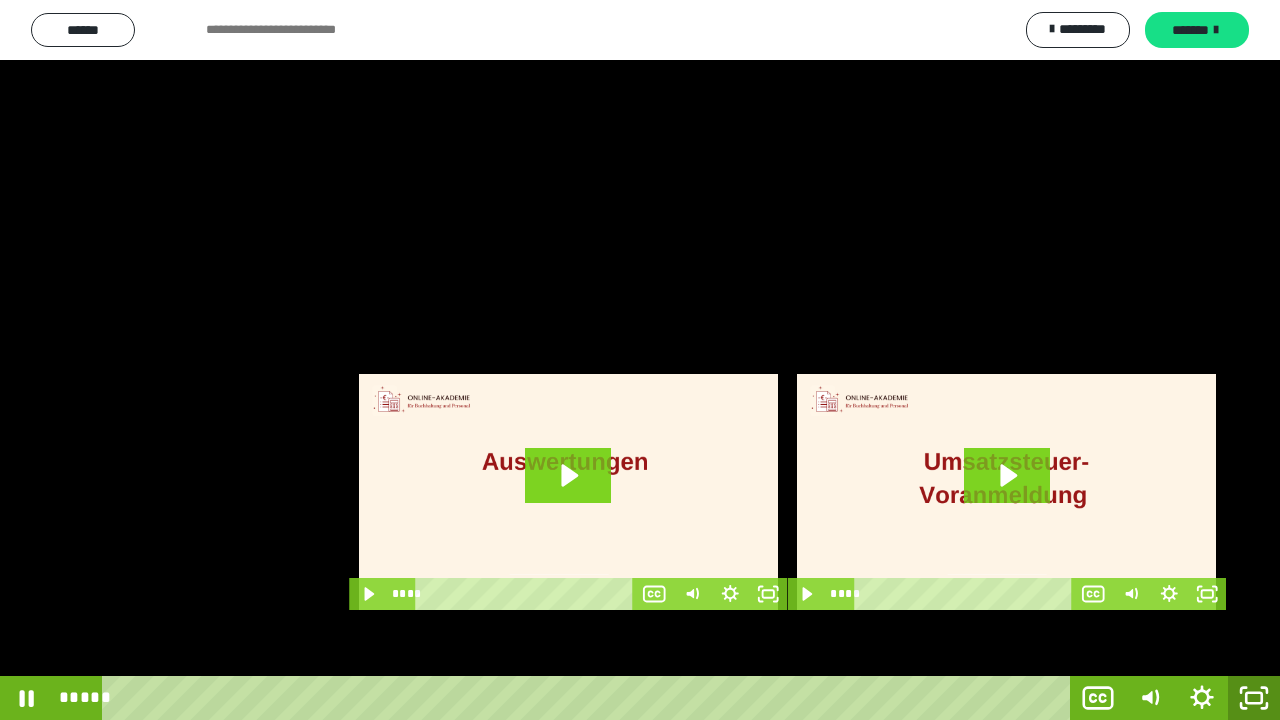 click 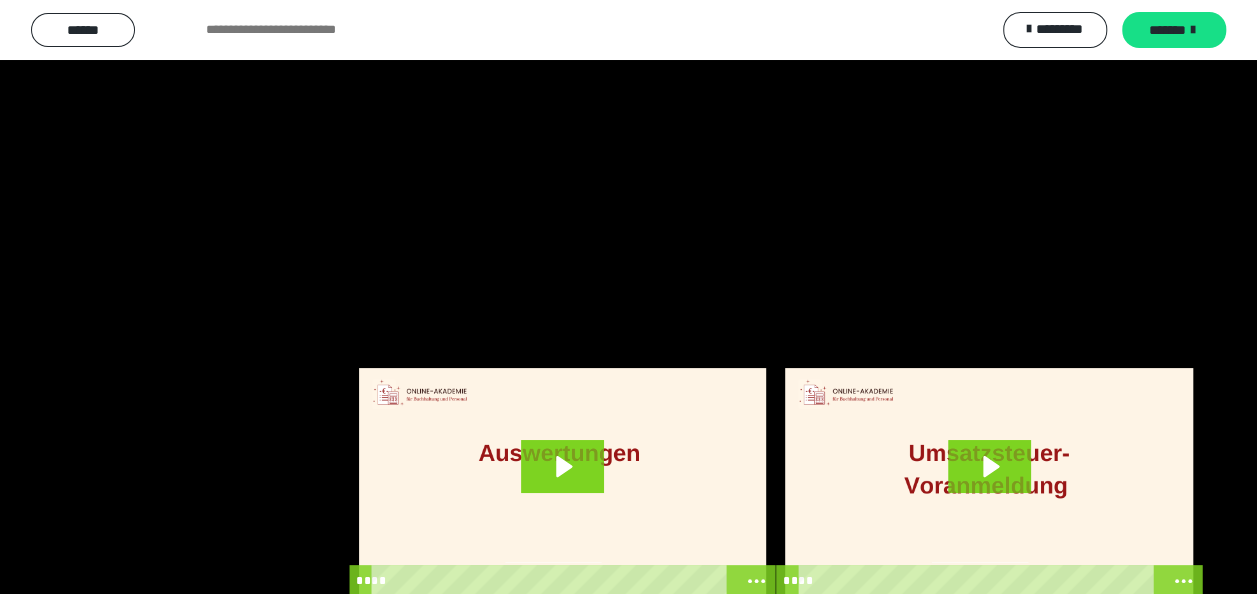 scroll, scrollTop: 3962, scrollLeft: 0, axis: vertical 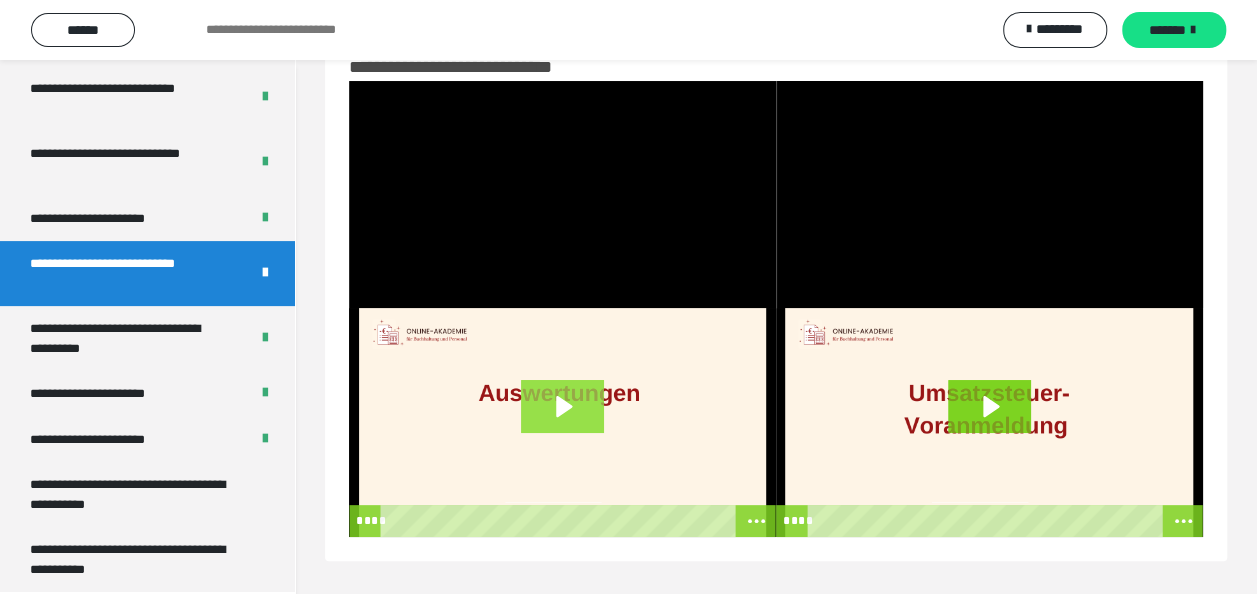 click 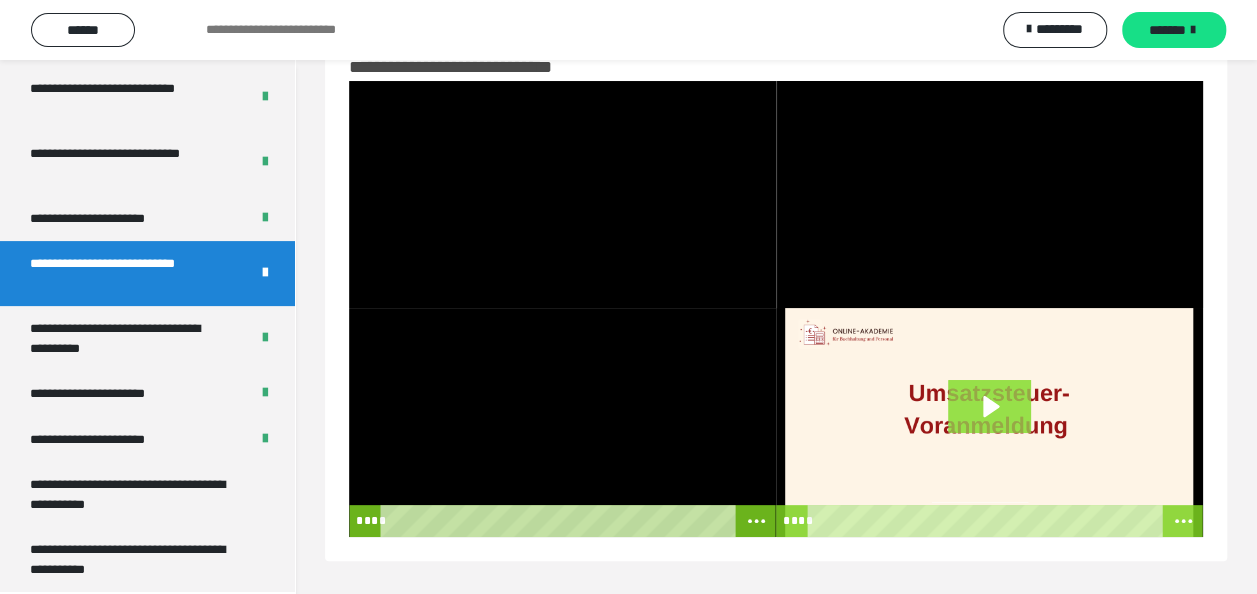 click 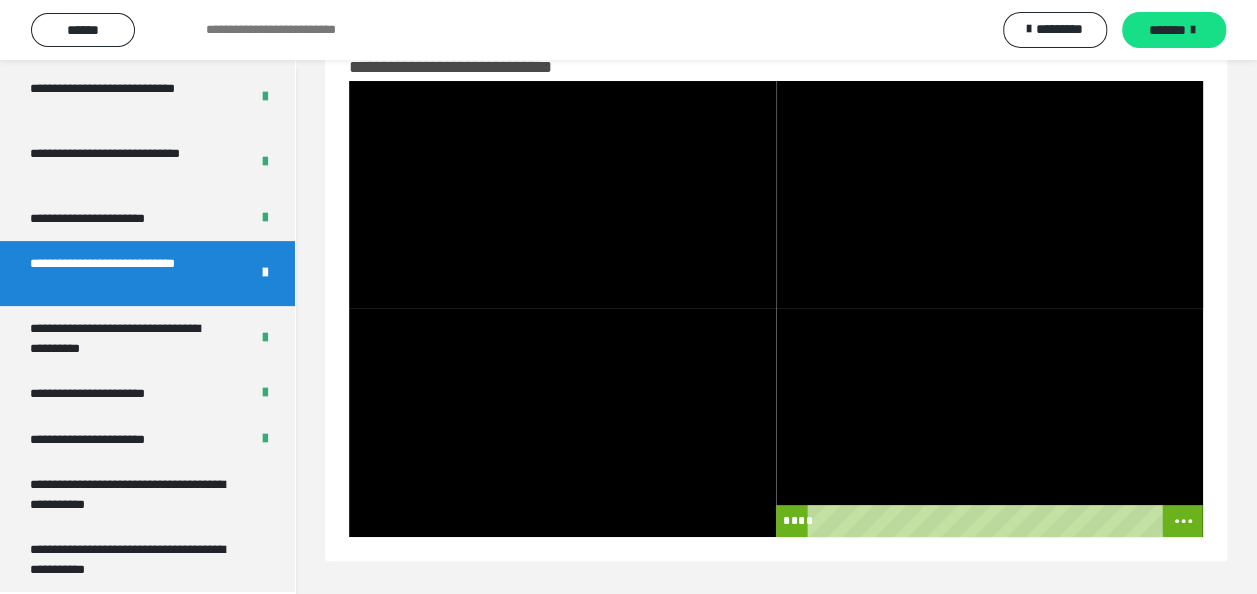 click at bounding box center [989, 422] 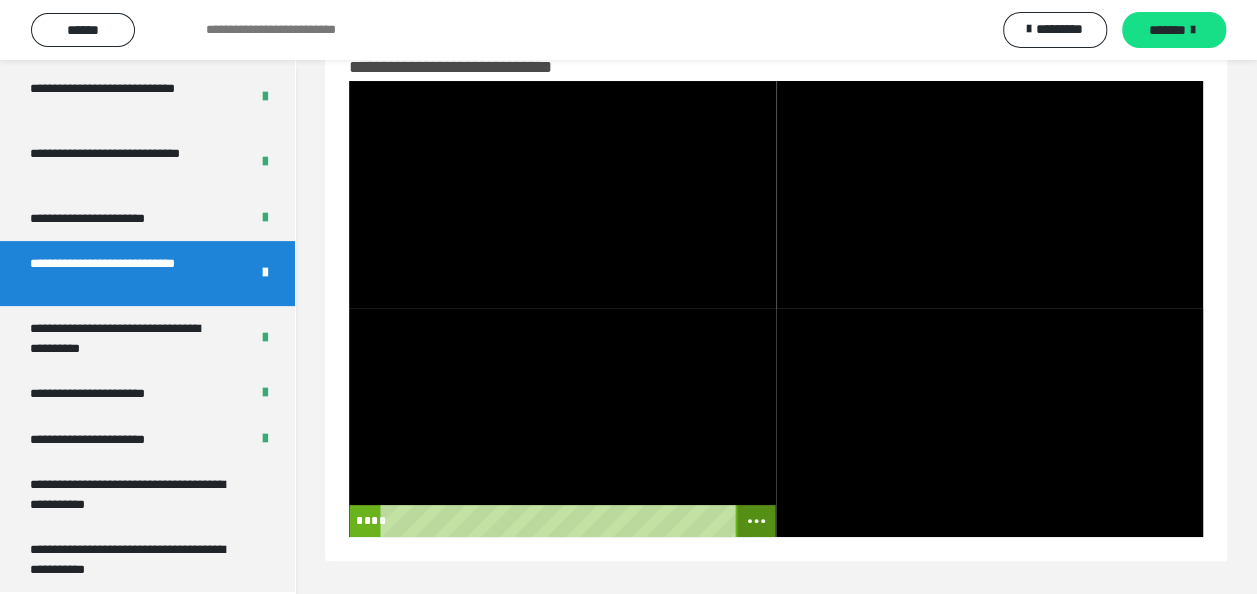 click 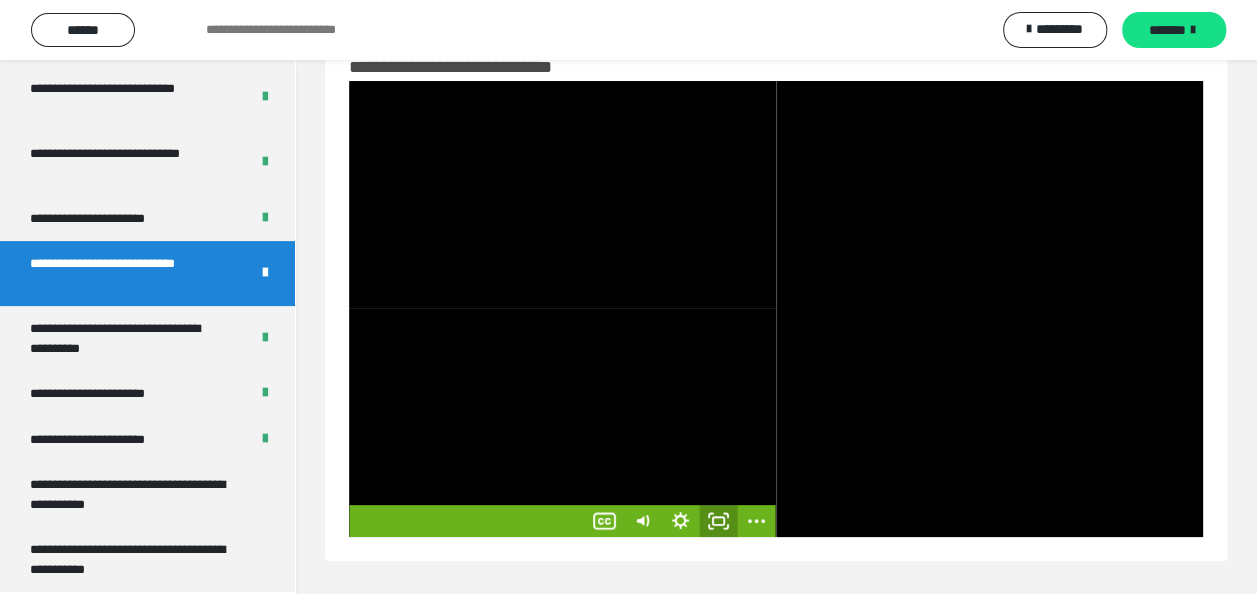 click 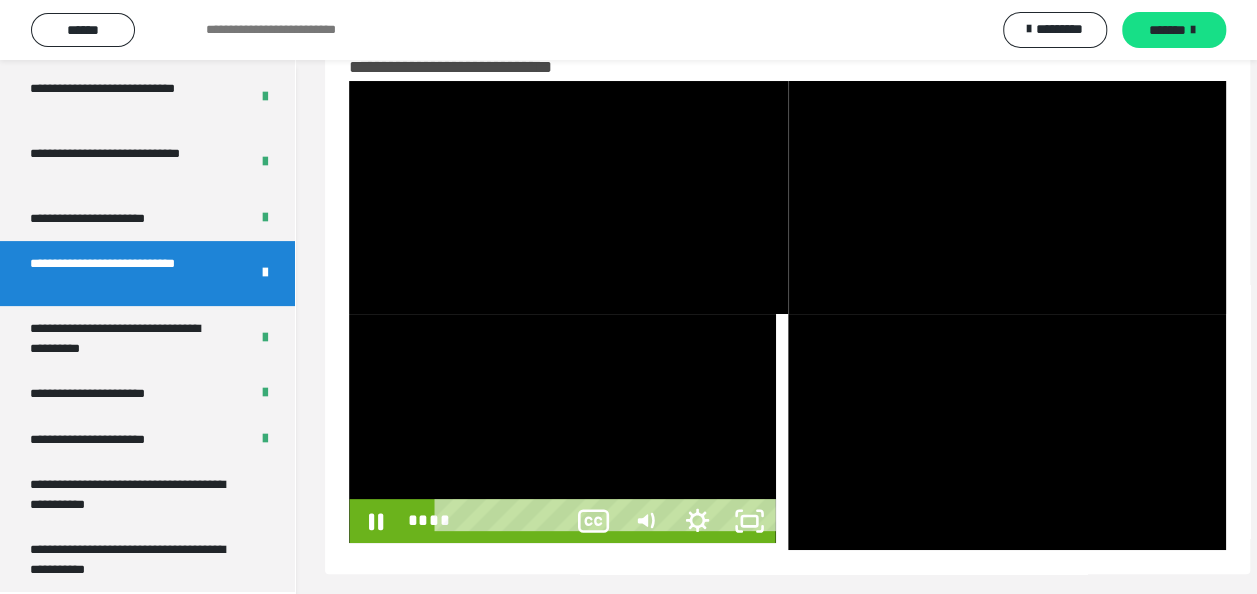 scroll, scrollTop: 3836, scrollLeft: 0, axis: vertical 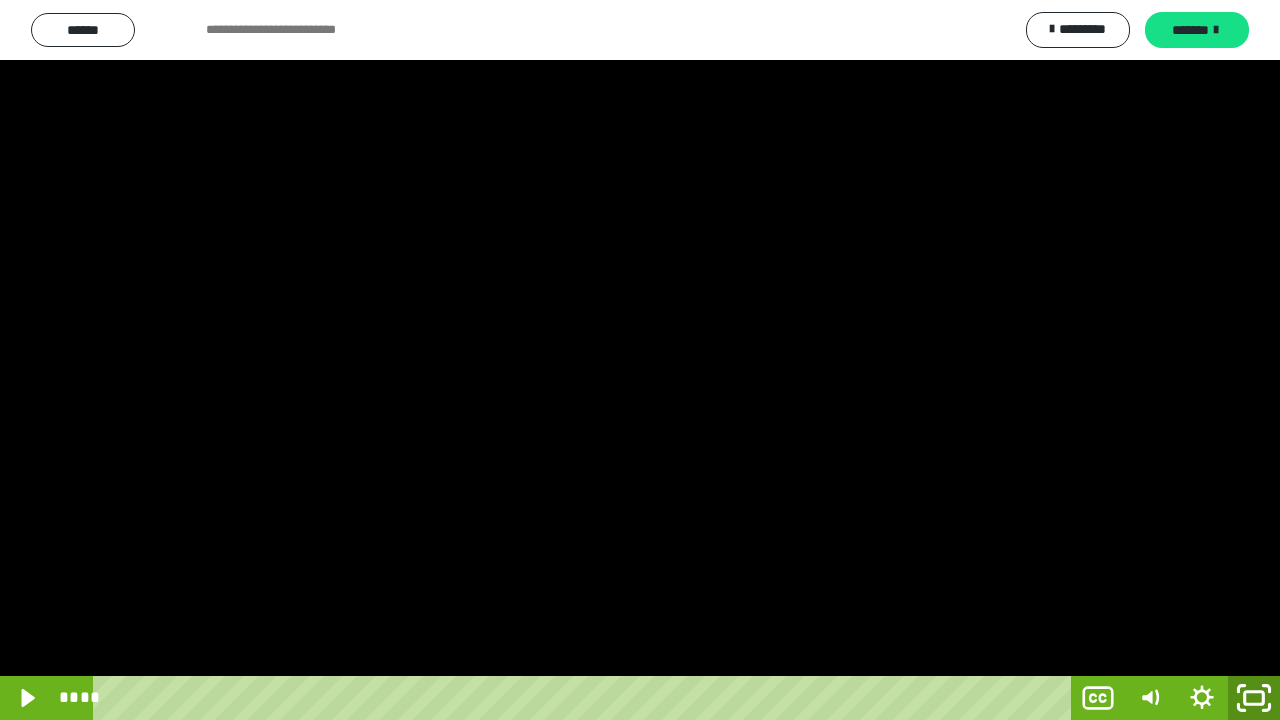 click 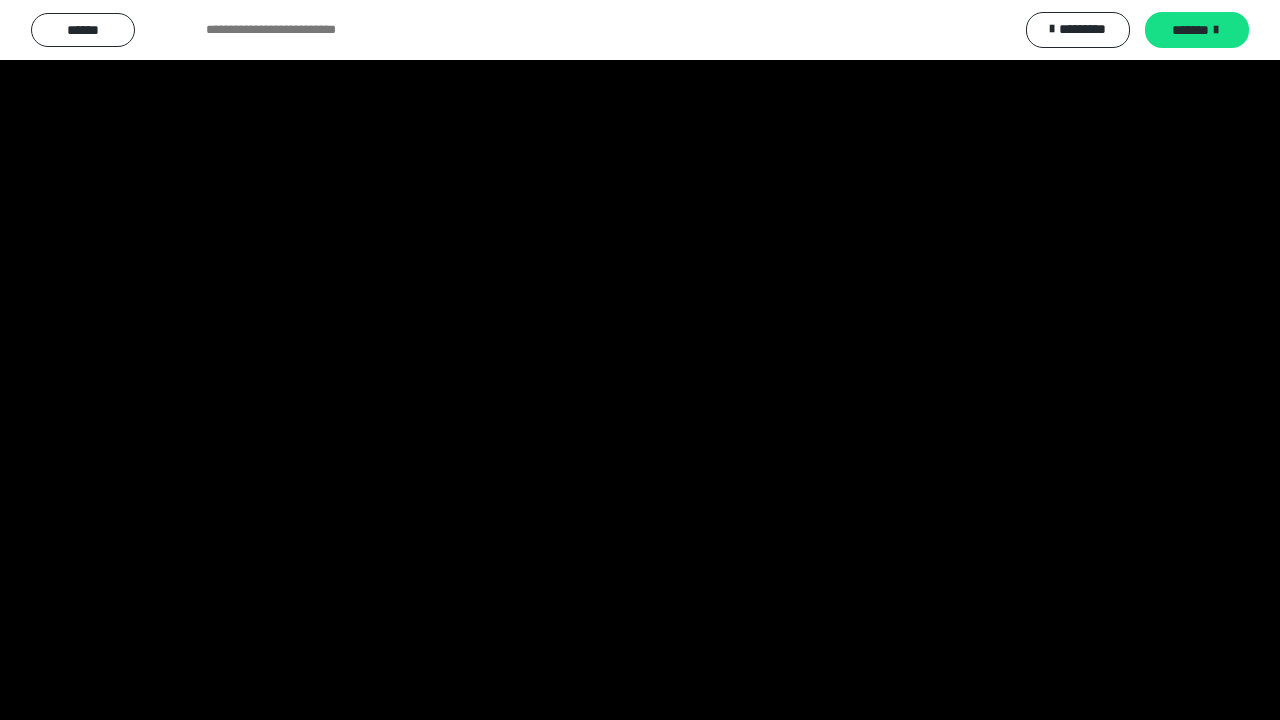 scroll, scrollTop: 3962, scrollLeft: 0, axis: vertical 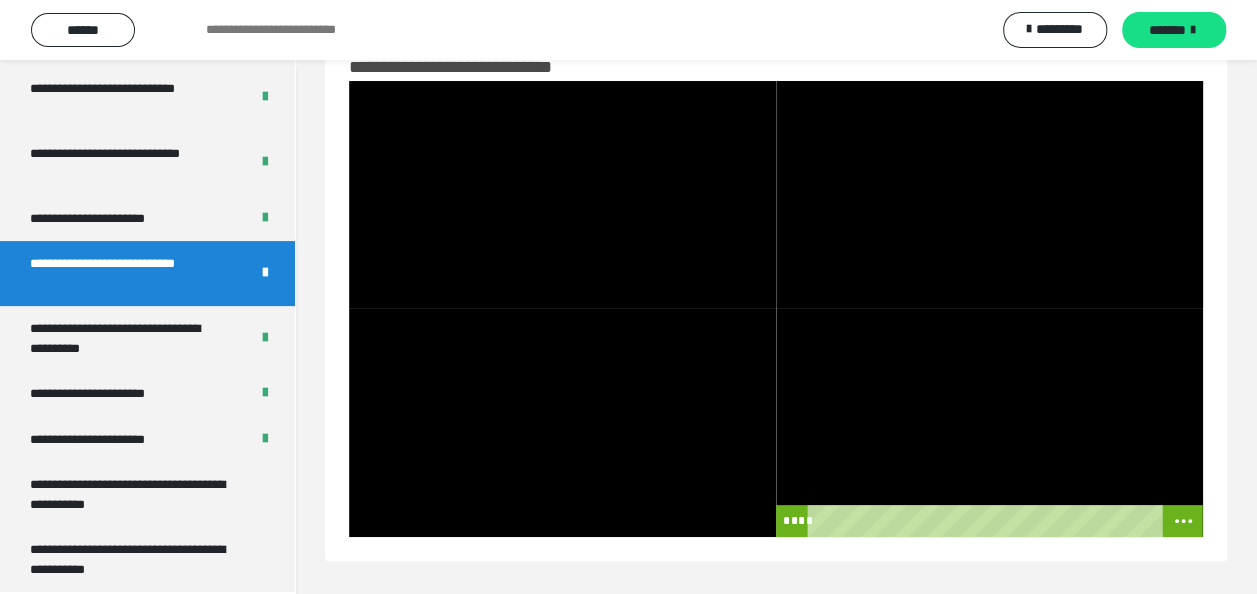 click at bounding box center [989, 422] 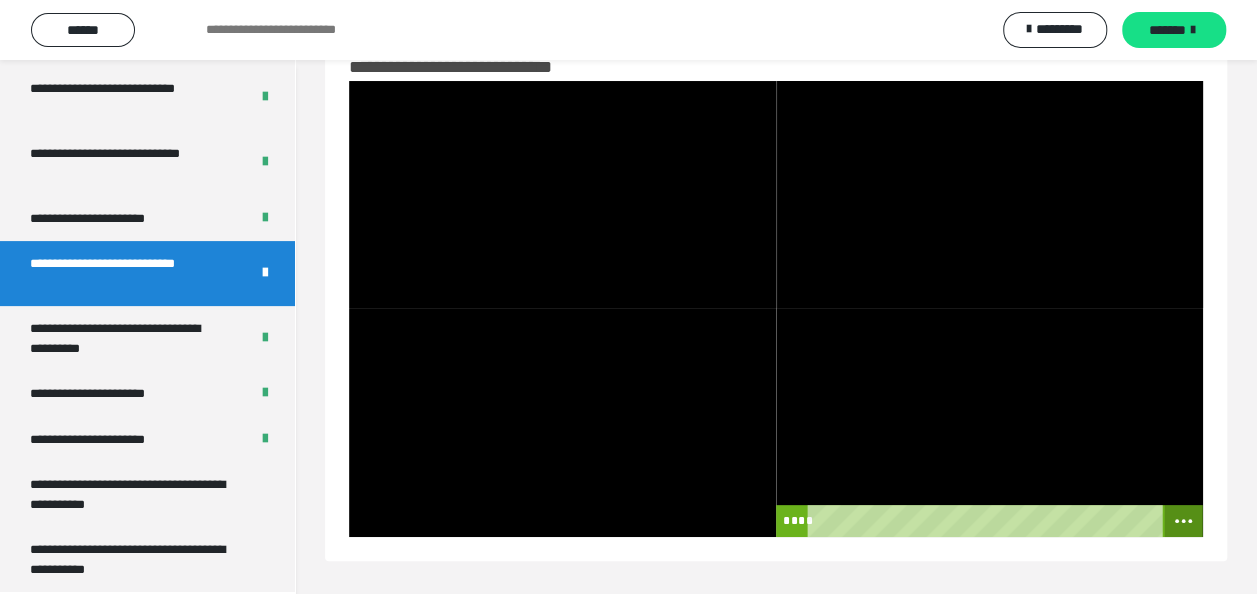 click 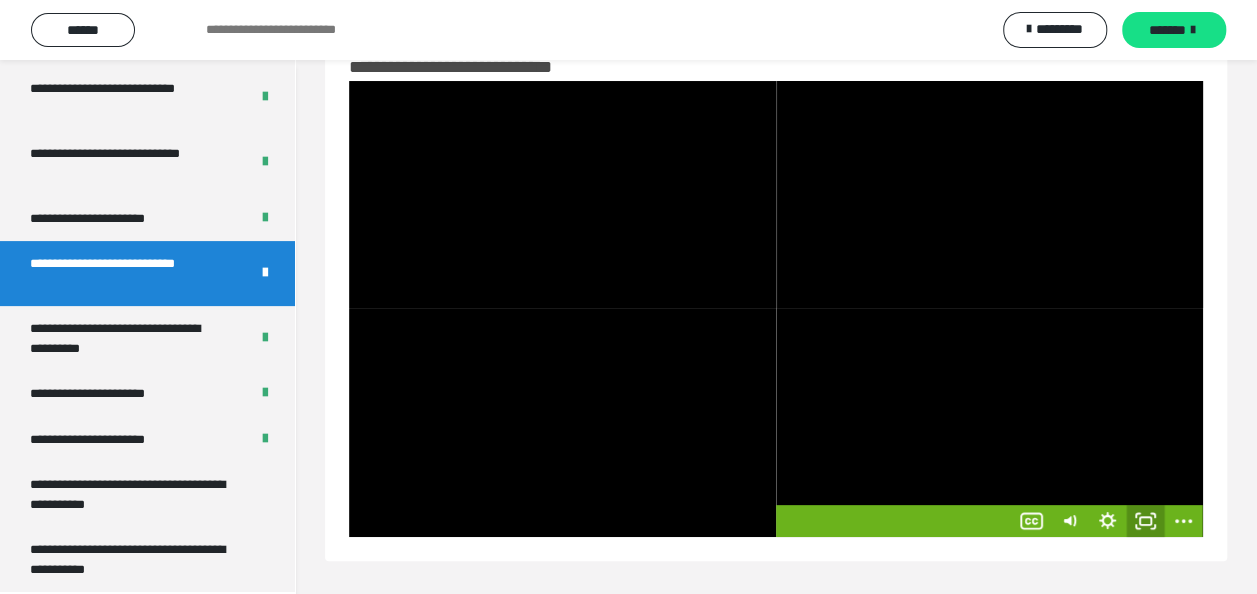 click 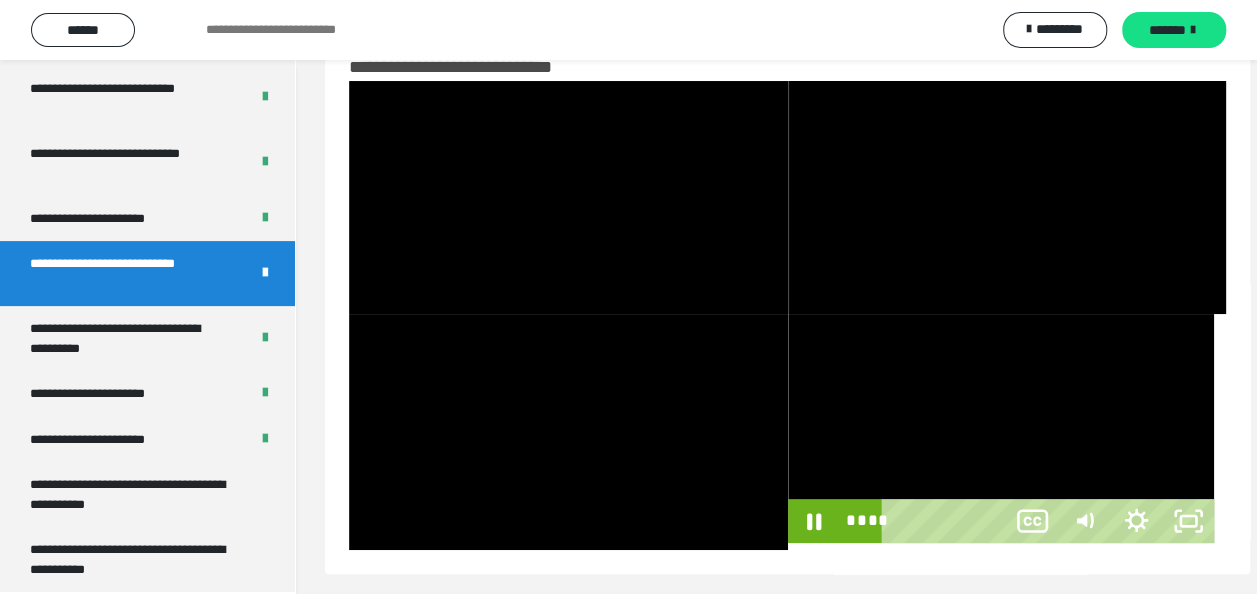 scroll, scrollTop: 3836, scrollLeft: 0, axis: vertical 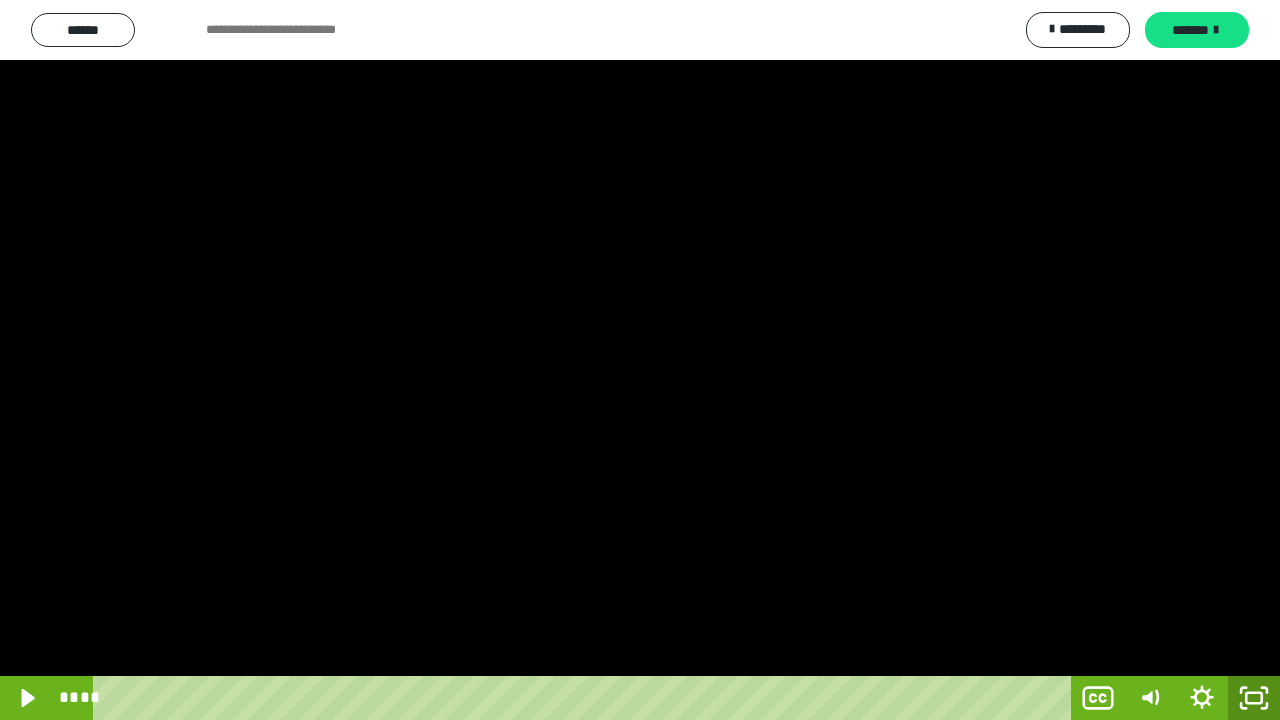 click 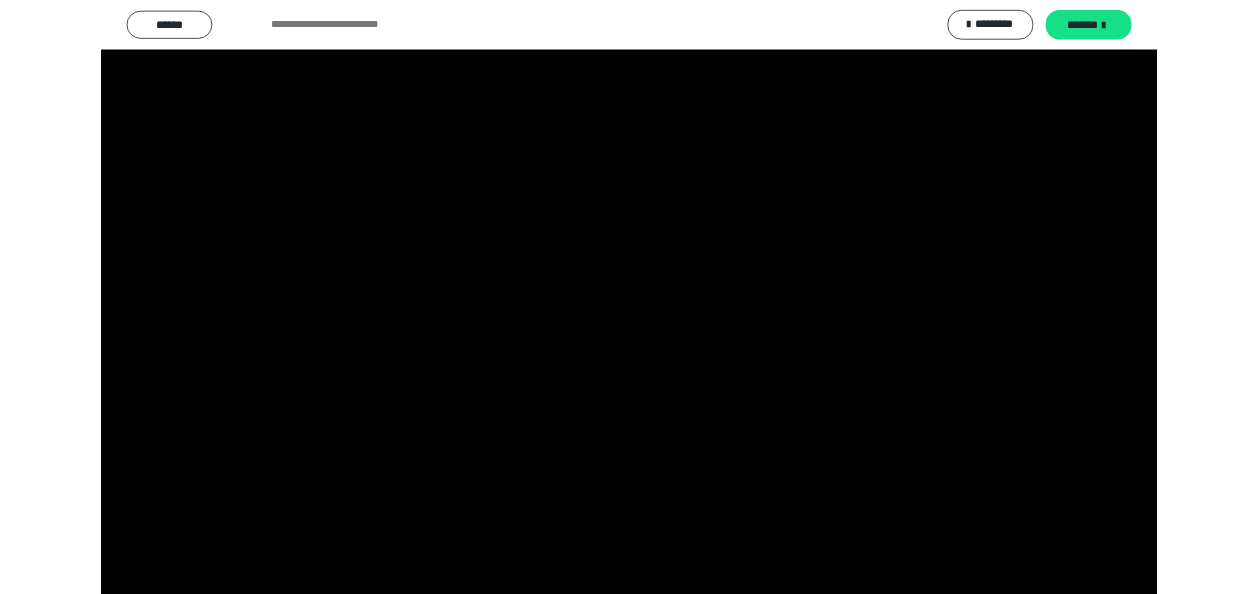 scroll, scrollTop: 3962, scrollLeft: 0, axis: vertical 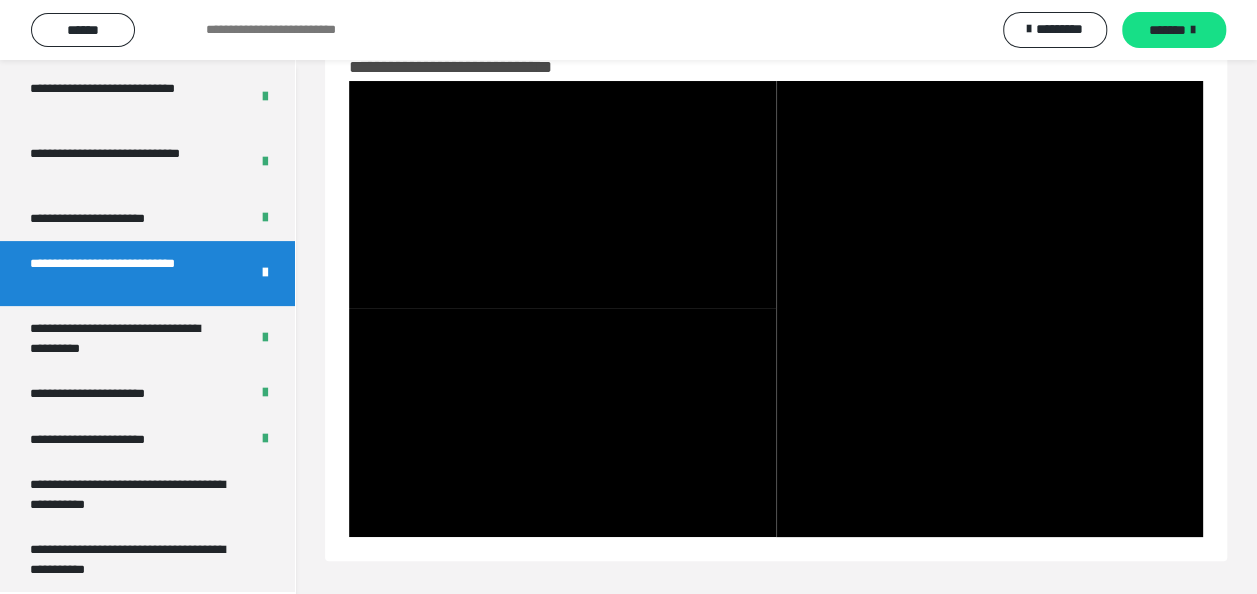 click on "**********" at bounding box center [124, 273] 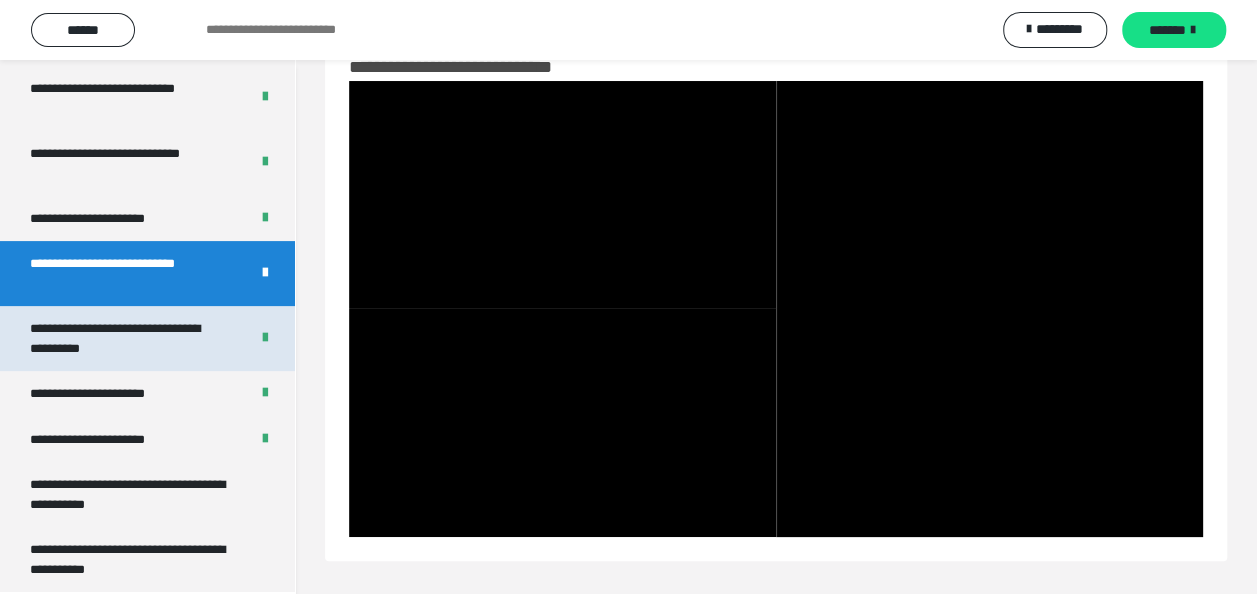 click on "**********" at bounding box center [124, 338] 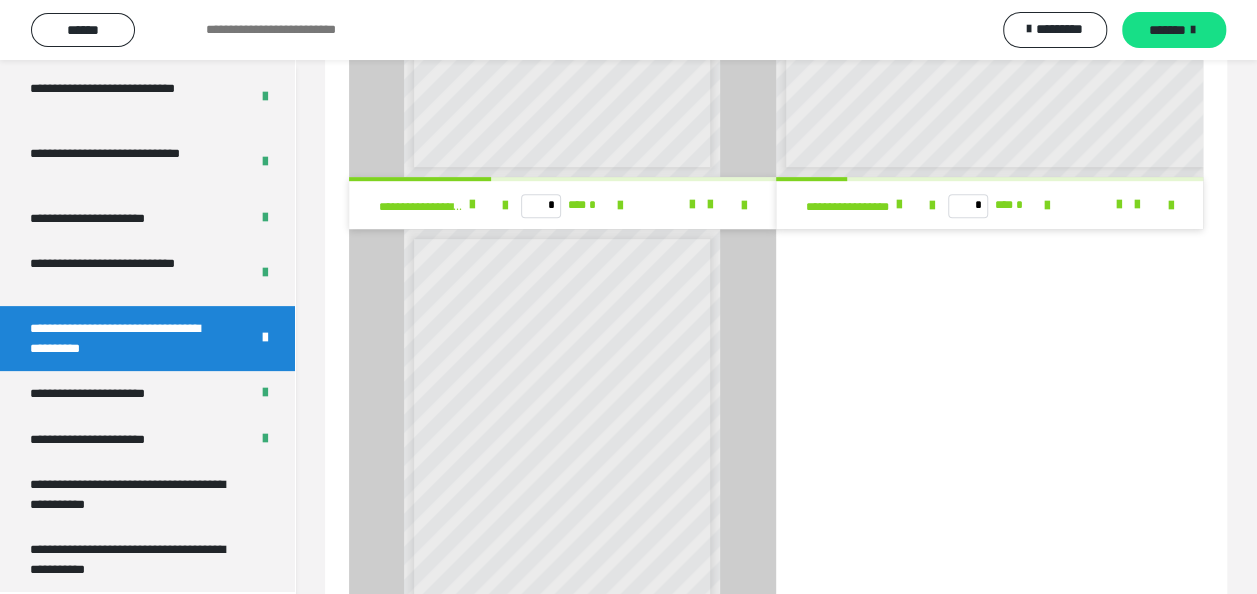 scroll, scrollTop: 601, scrollLeft: 0, axis: vertical 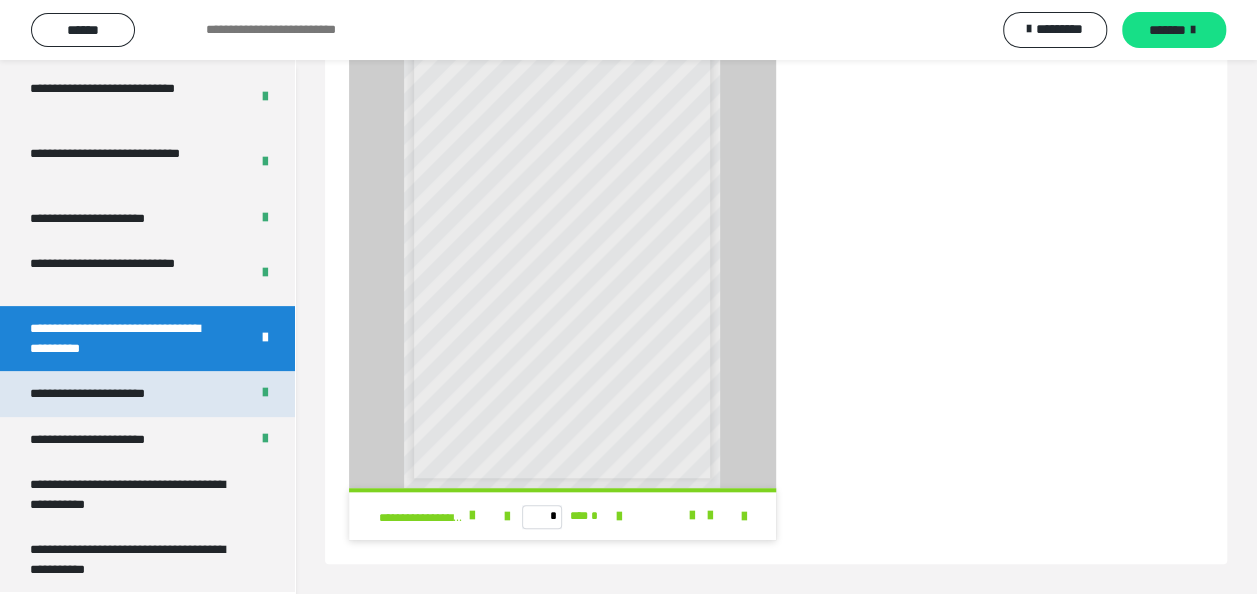 click on "**********" at bounding box center [110, 394] 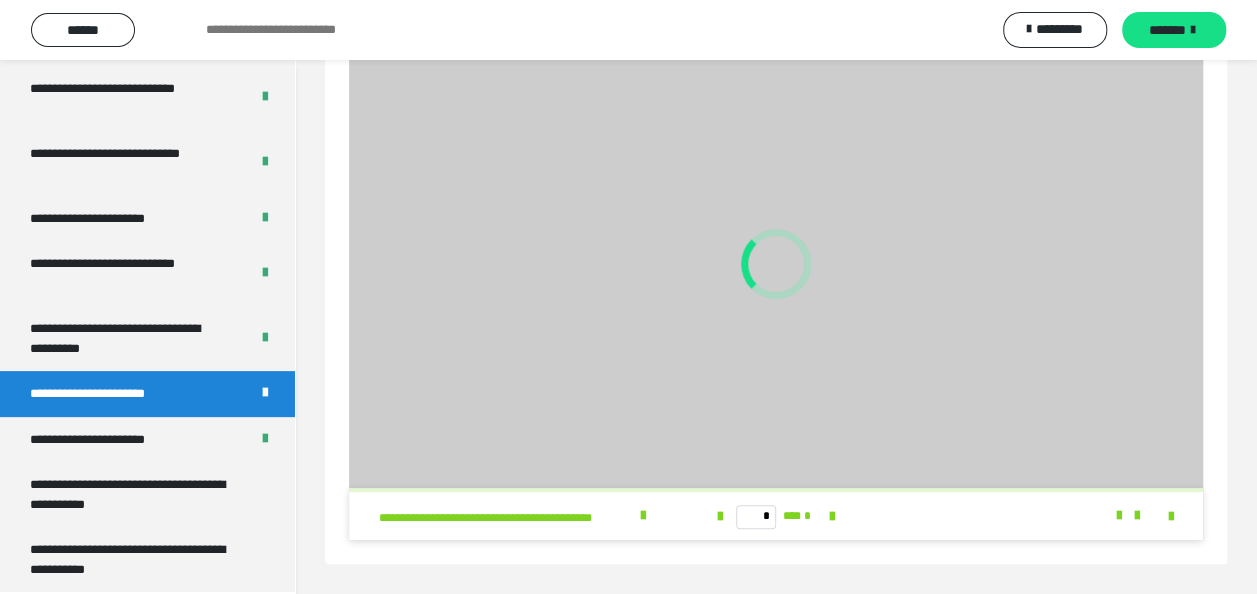 scroll, scrollTop: 101, scrollLeft: 0, axis: vertical 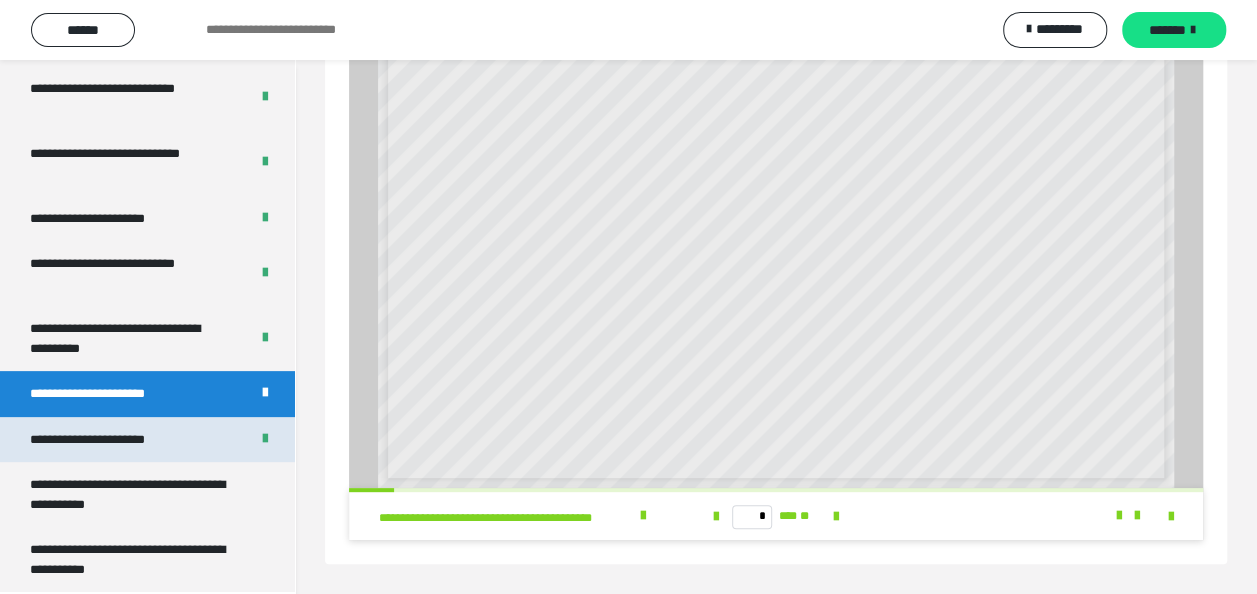 click on "**********" at bounding box center [111, 440] 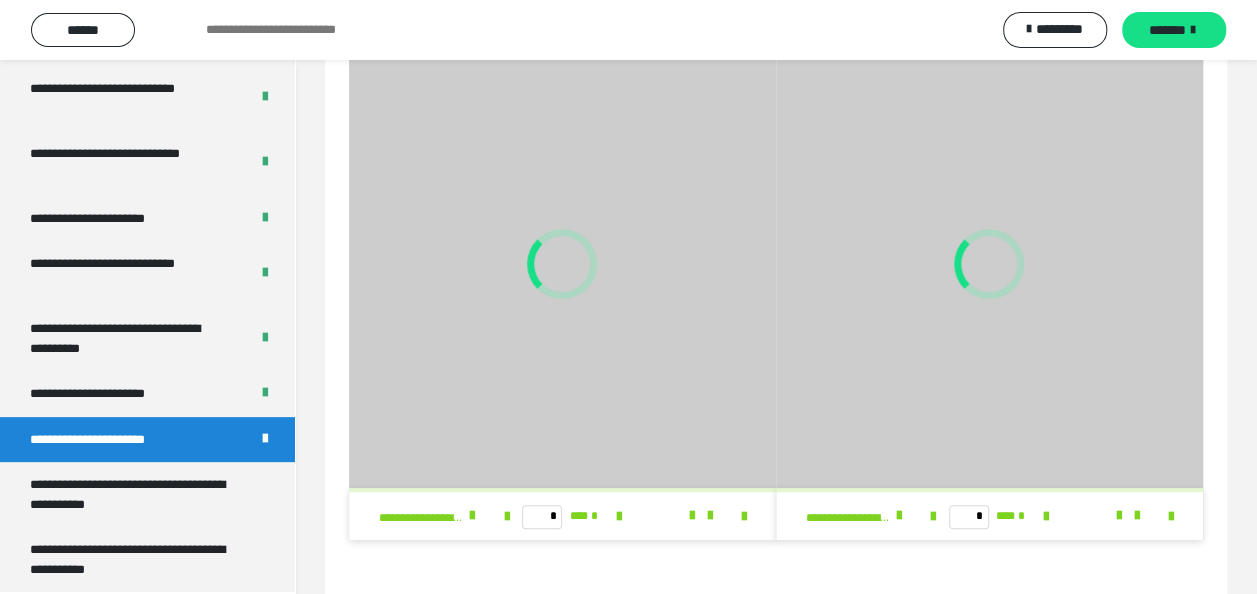 scroll, scrollTop: 601, scrollLeft: 0, axis: vertical 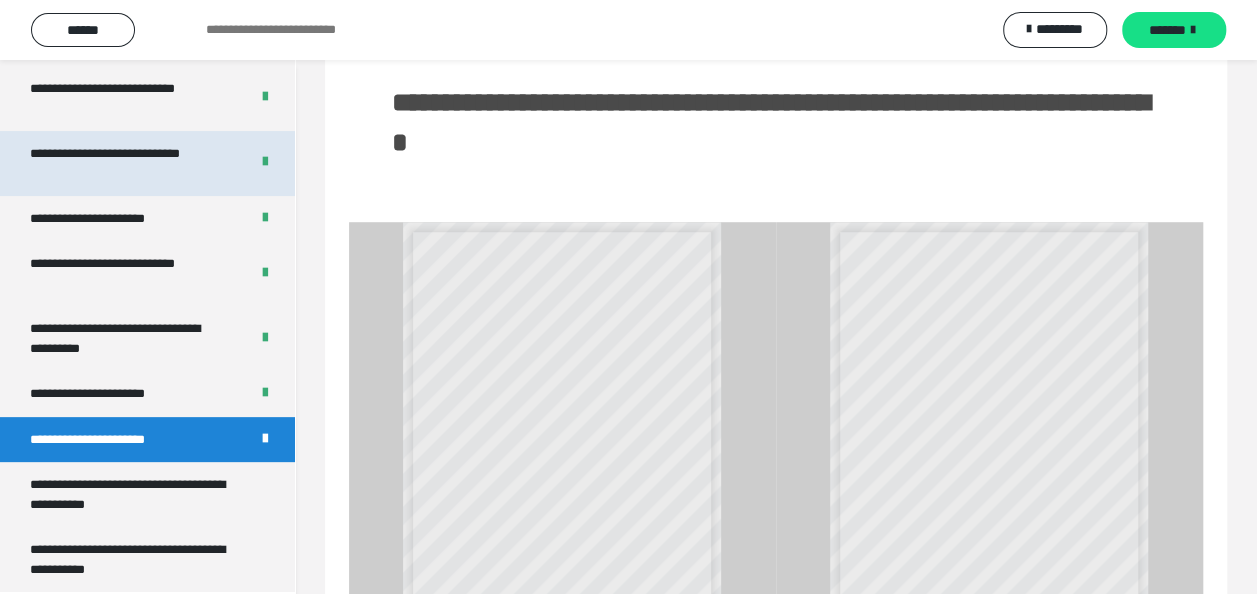 drag, startPoint x: 107, startPoint y: 163, endPoint x: 116, endPoint y: 150, distance: 15.811388 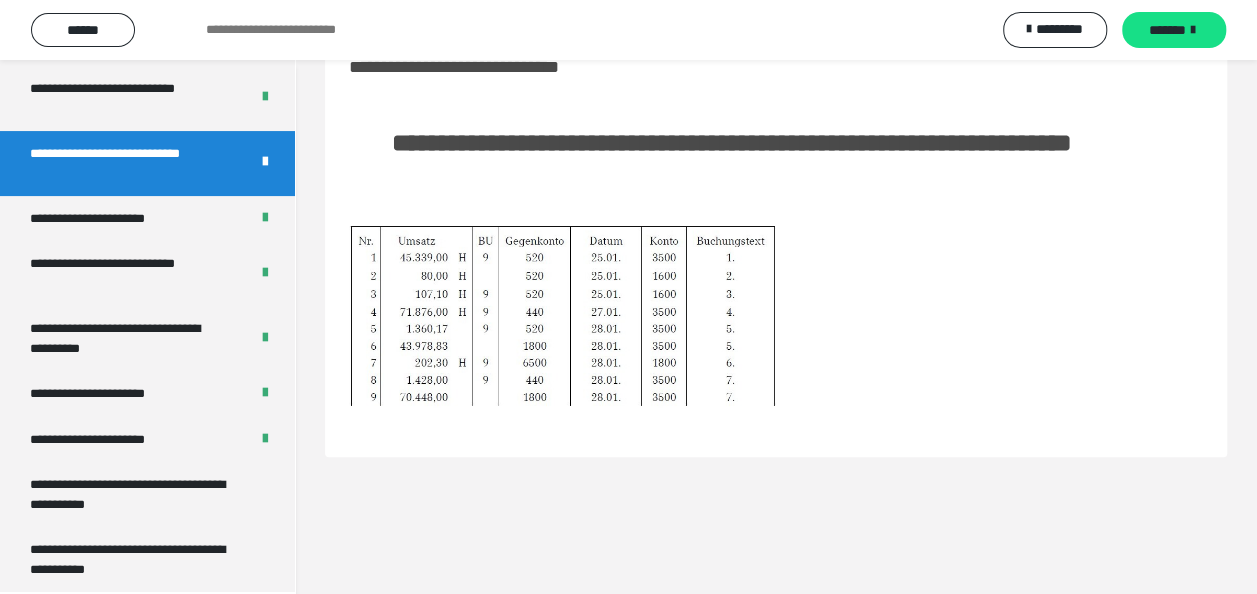 scroll, scrollTop: 60, scrollLeft: 0, axis: vertical 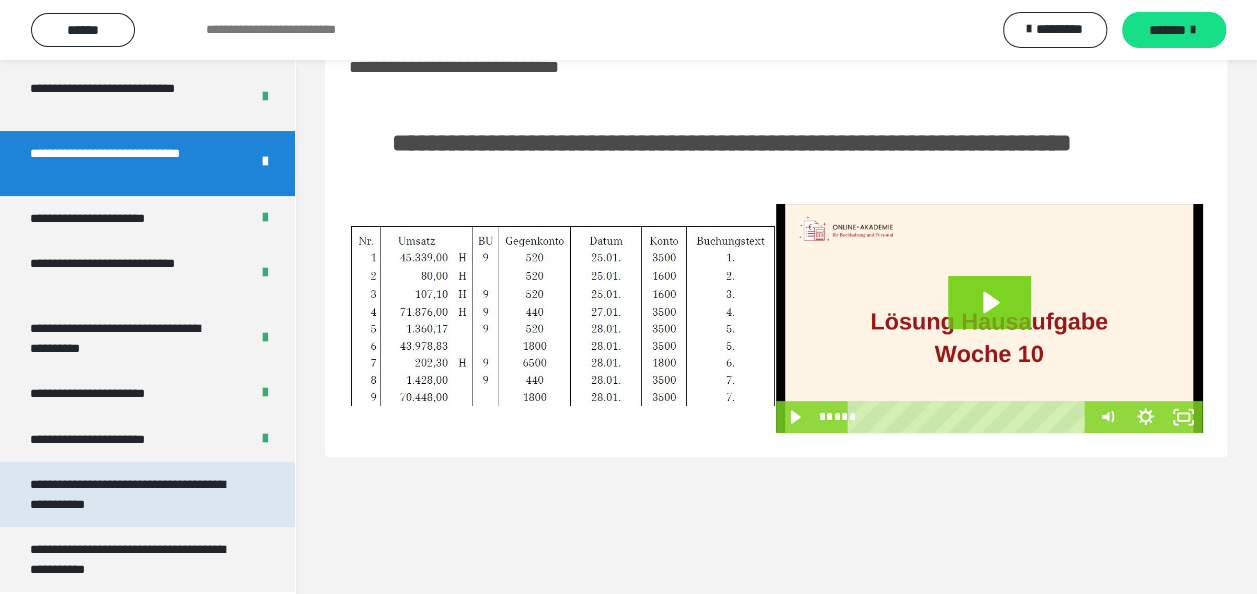 click on "**********" at bounding box center [132, 494] 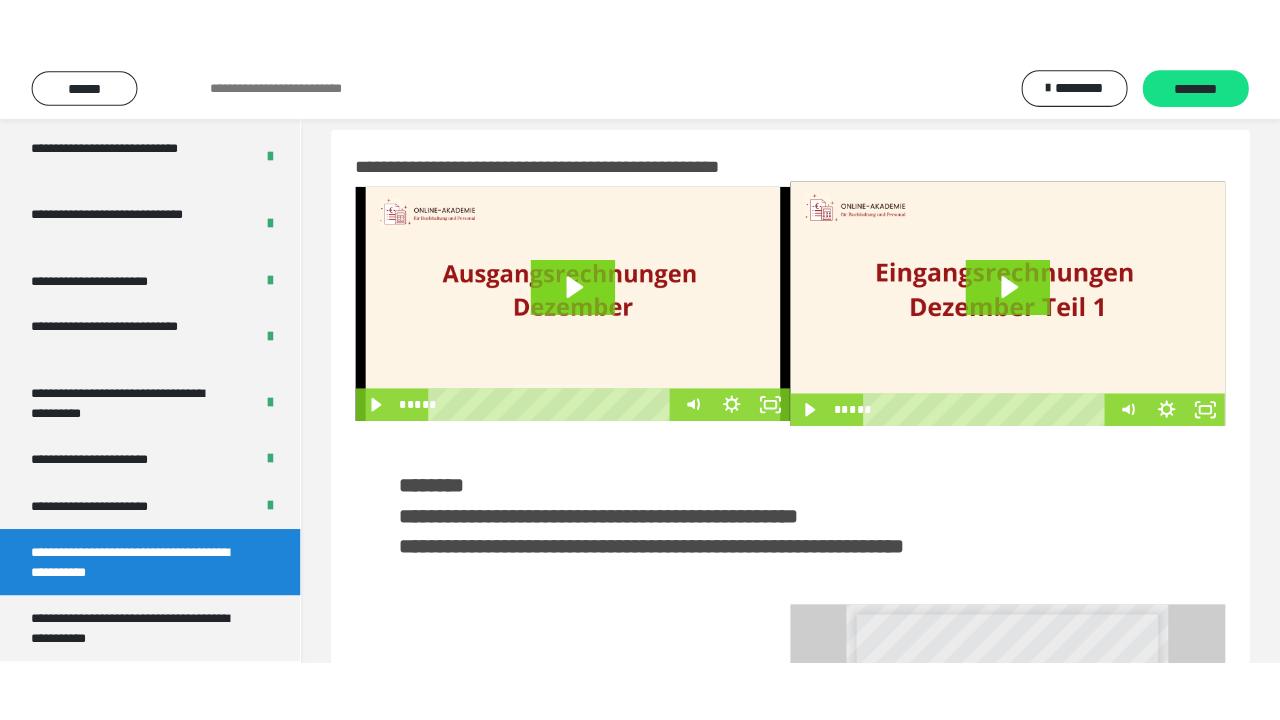 scroll, scrollTop: 0, scrollLeft: 0, axis: both 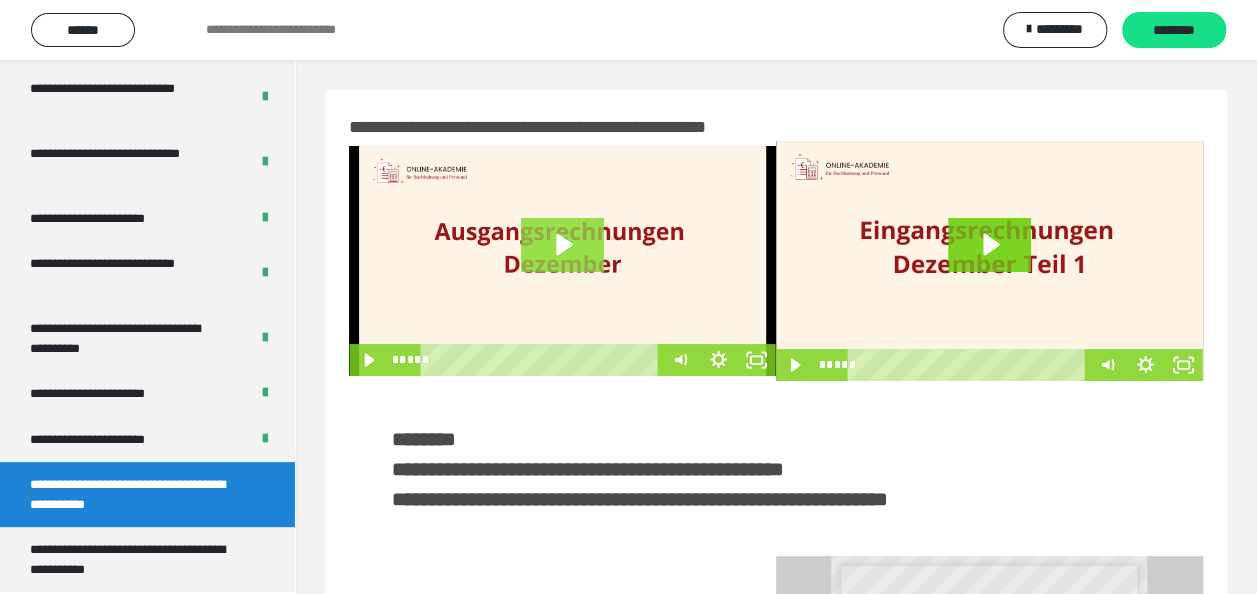 click 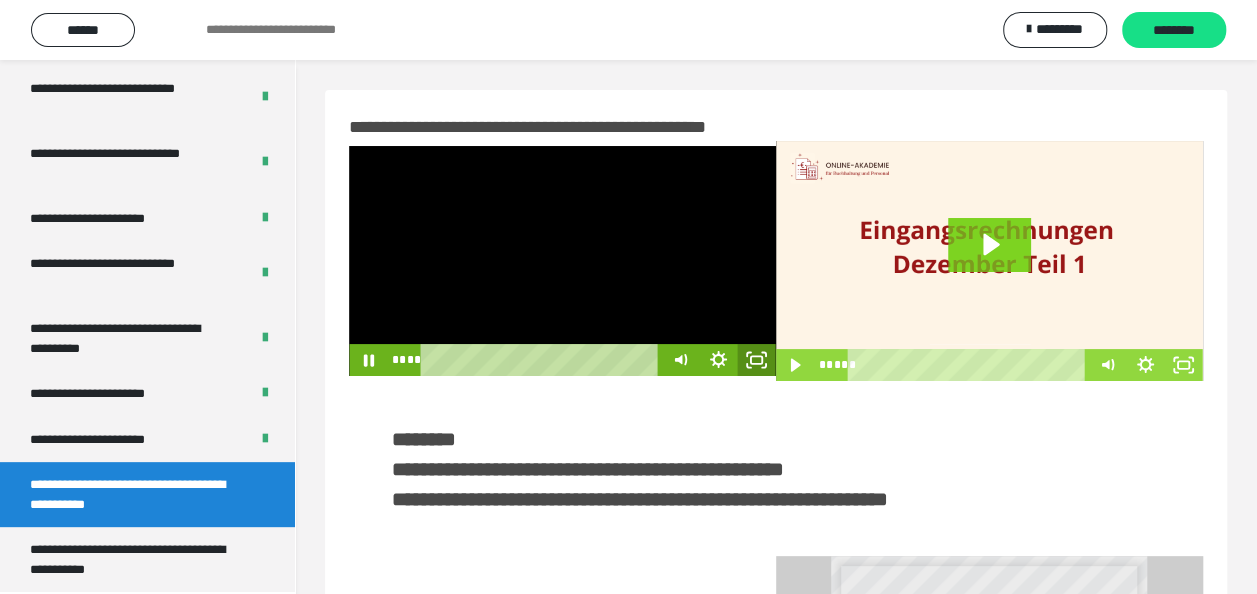 click 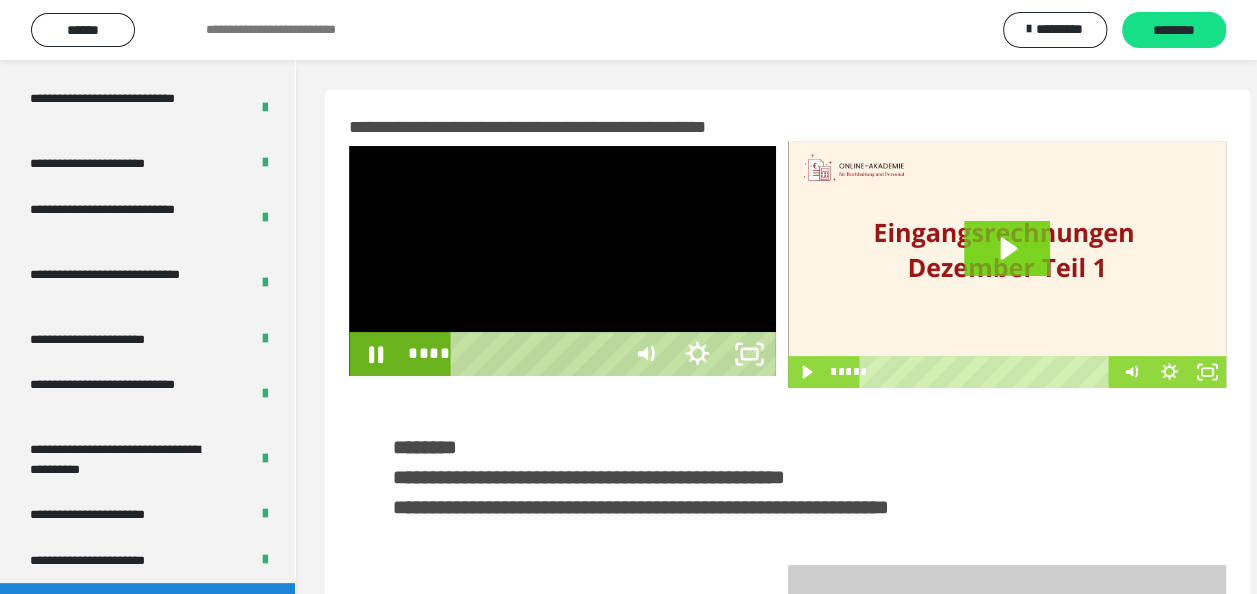scroll, scrollTop: 3836, scrollLeft: 0, axis: vertical 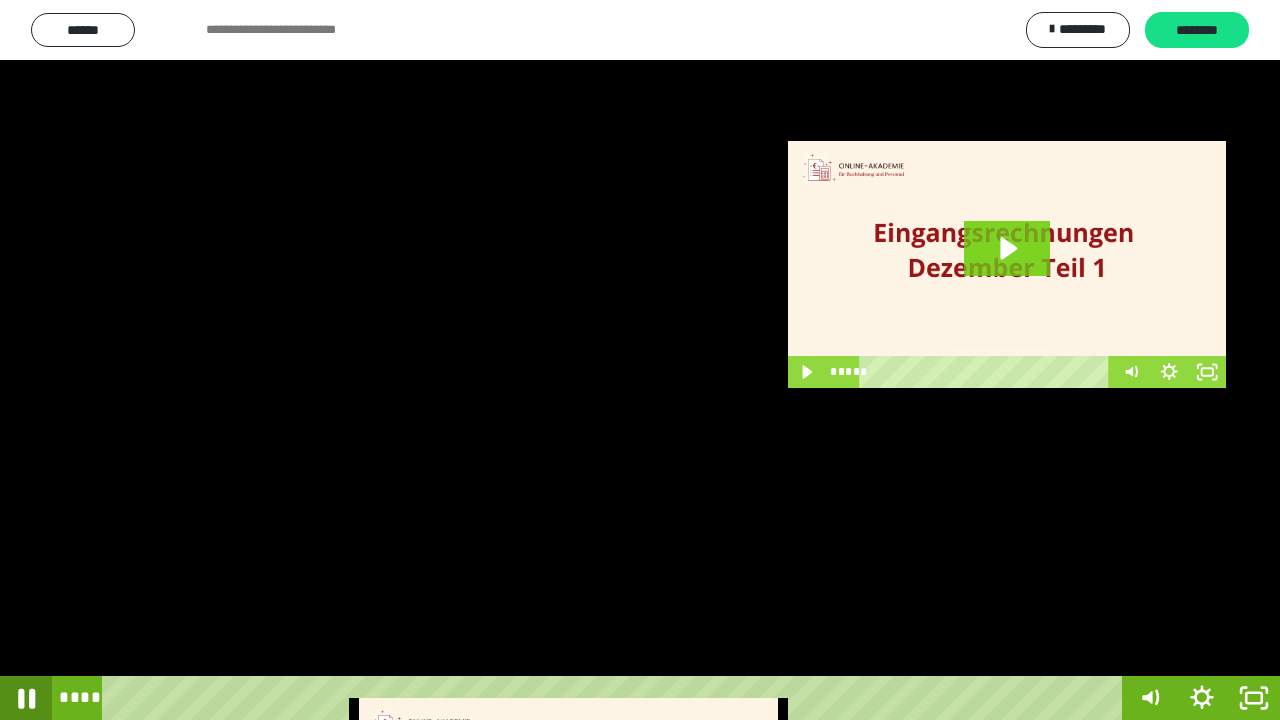 click 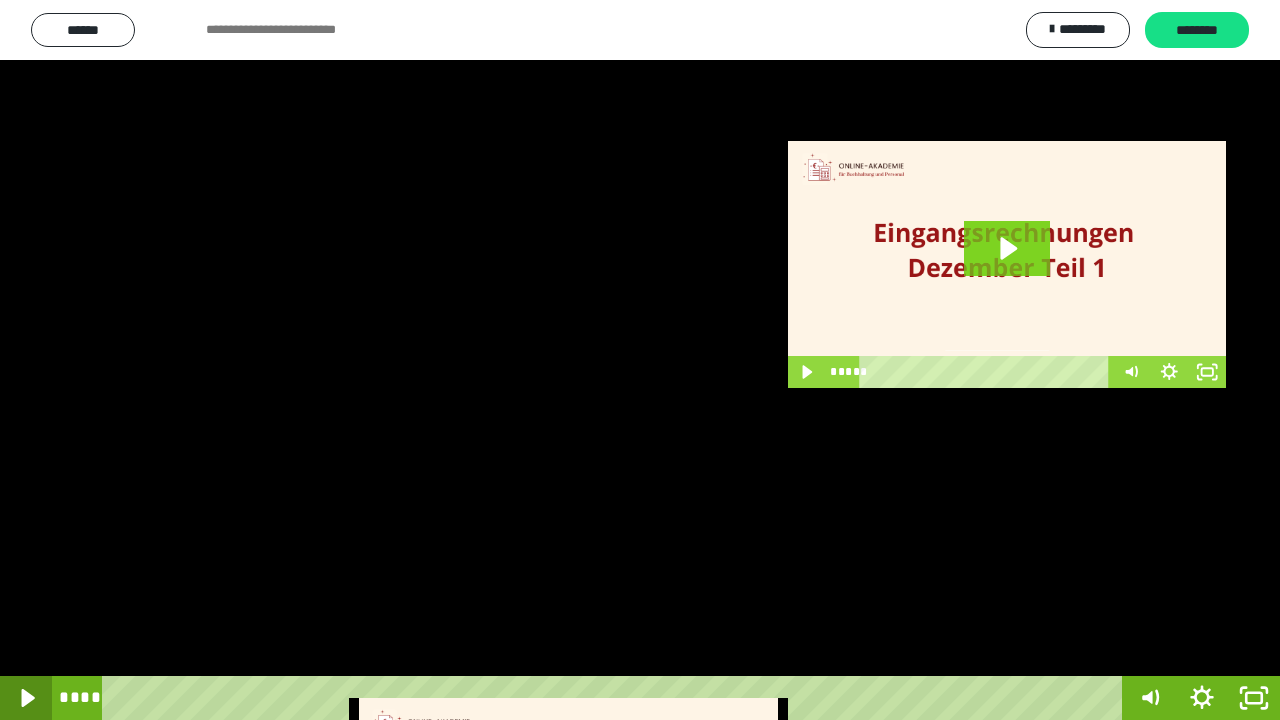 click 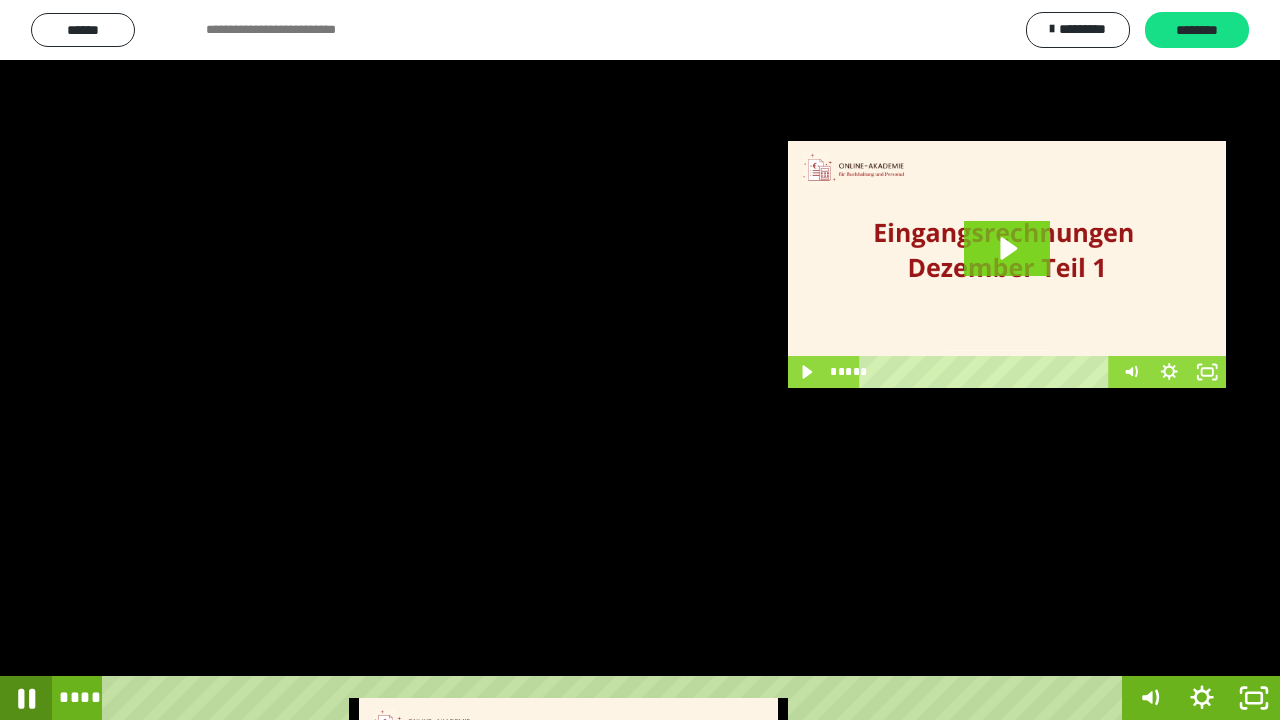 click 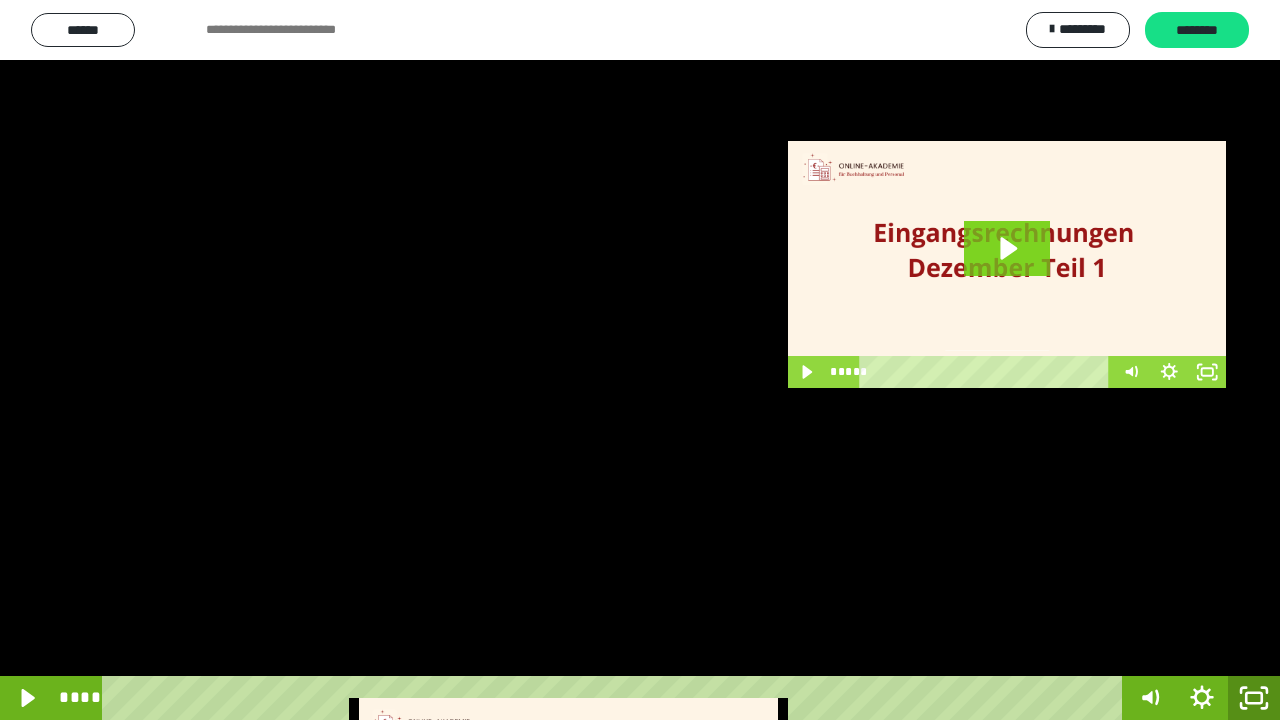 click 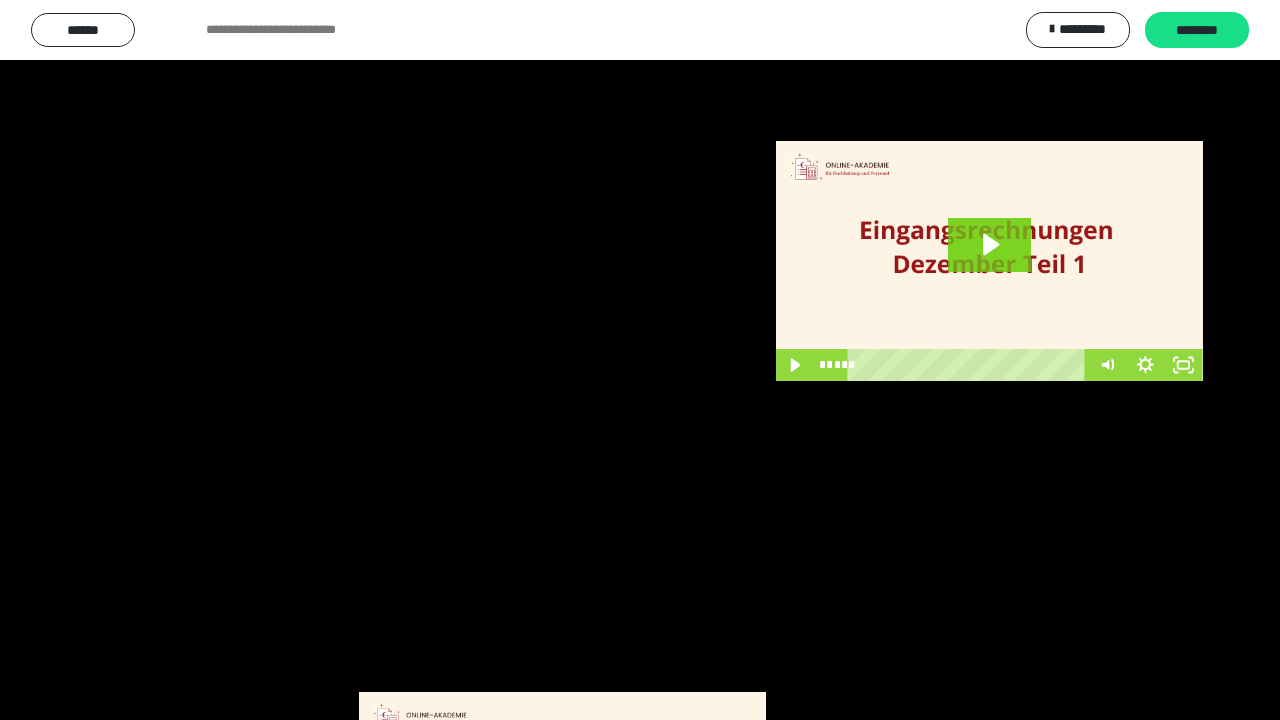 scroll, scrollTop: 3962, scrollLeft: 0, axis: vertical 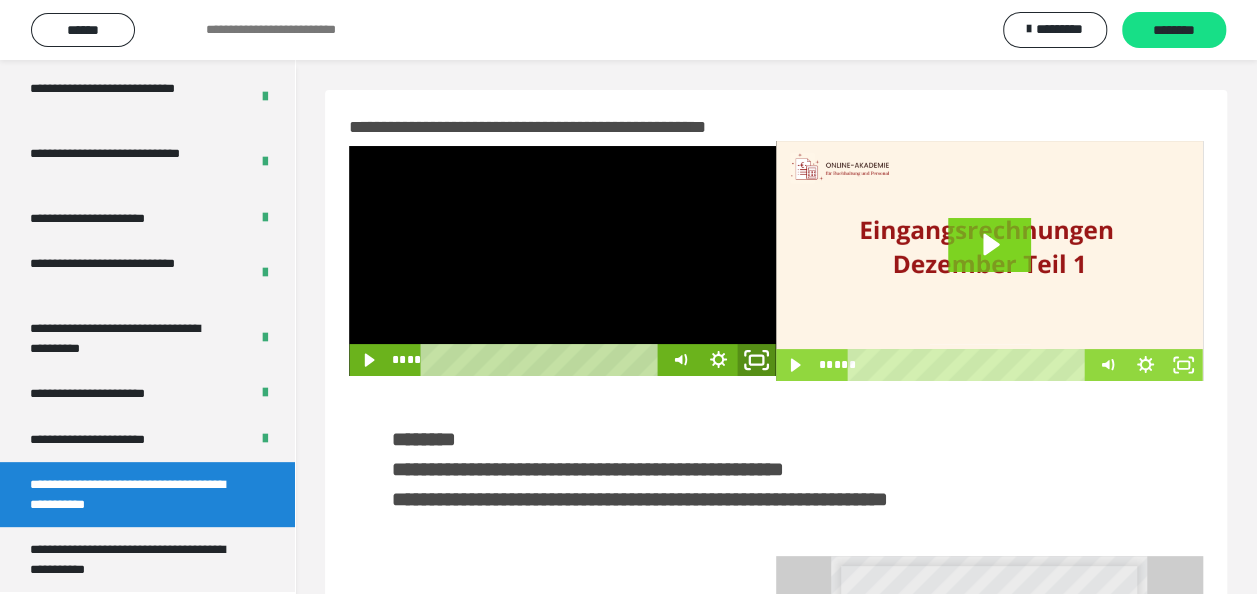 click 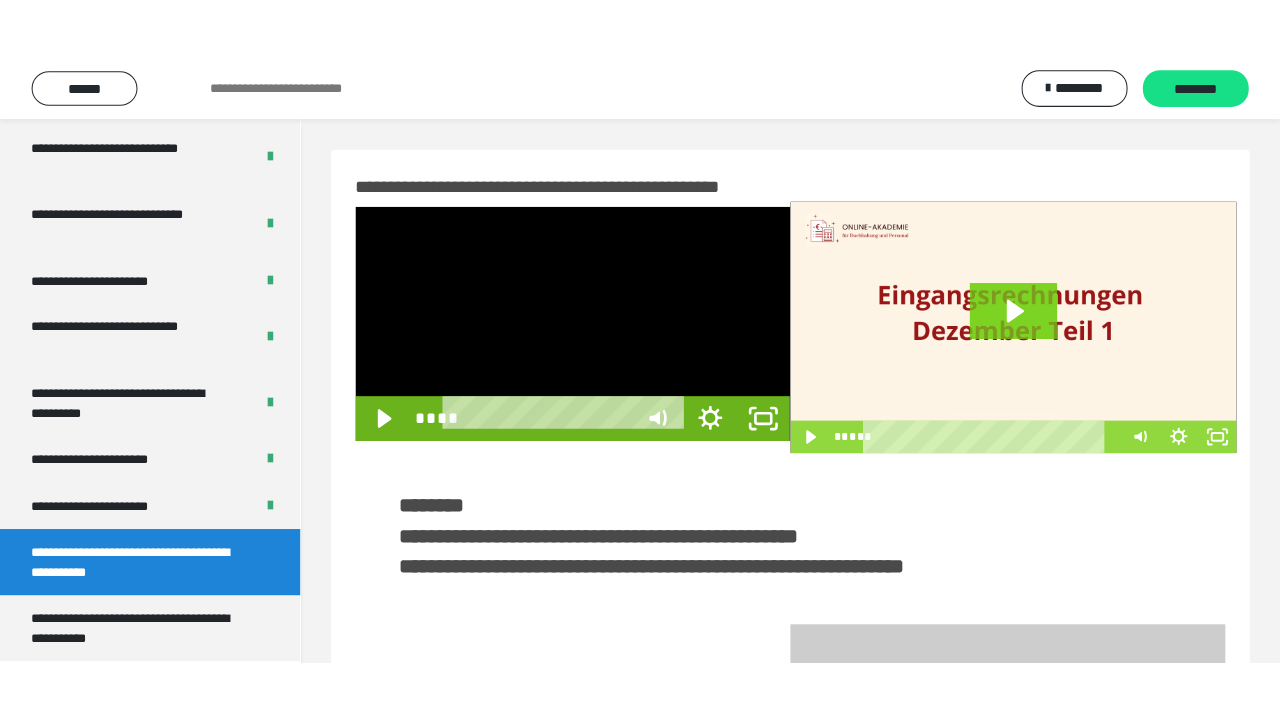 scroll, scrollTop: 3836, scrollLeft: 0, axis: vertical 